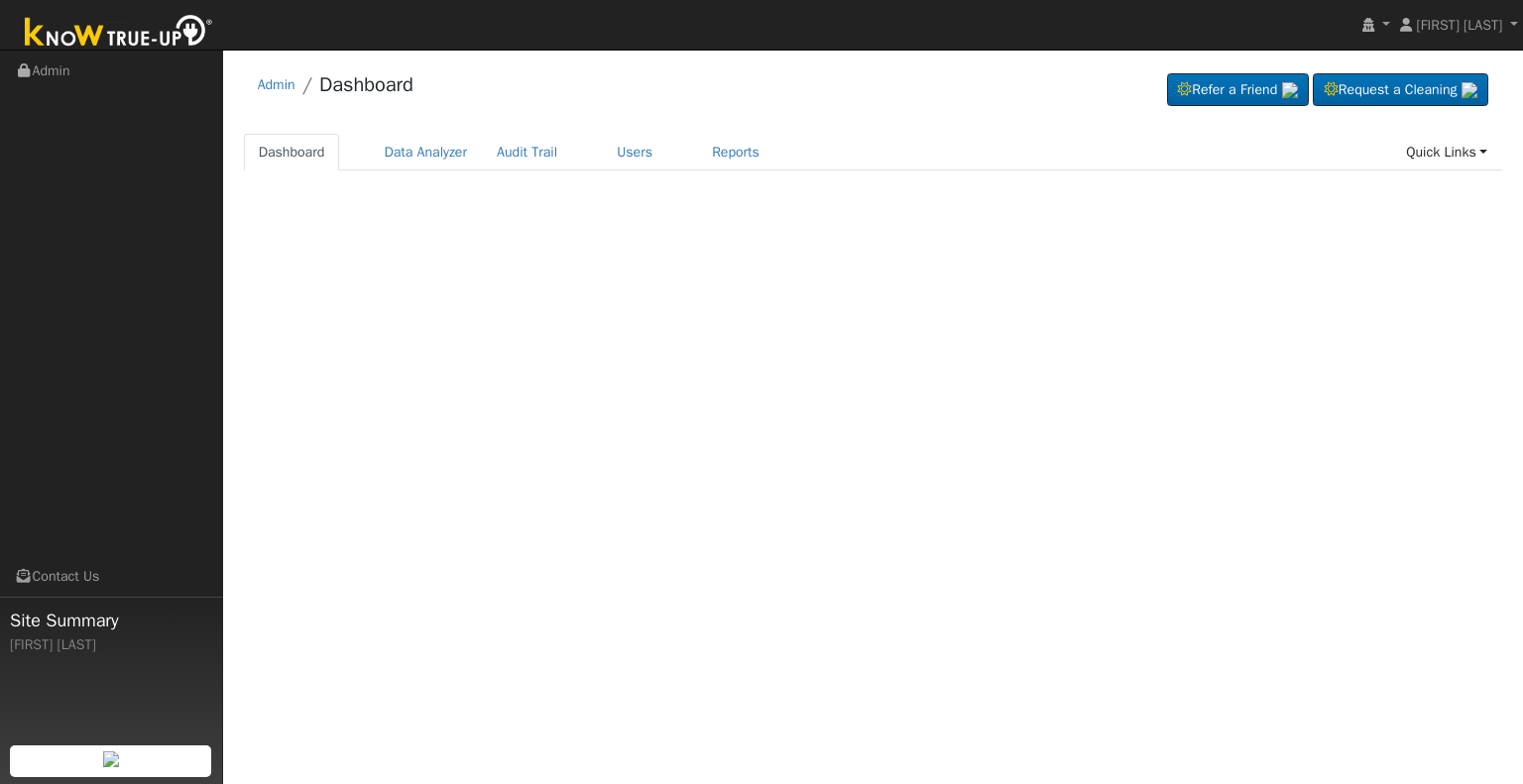 scroll, scrollTop: 0, scrollLeft: 0, axis: both 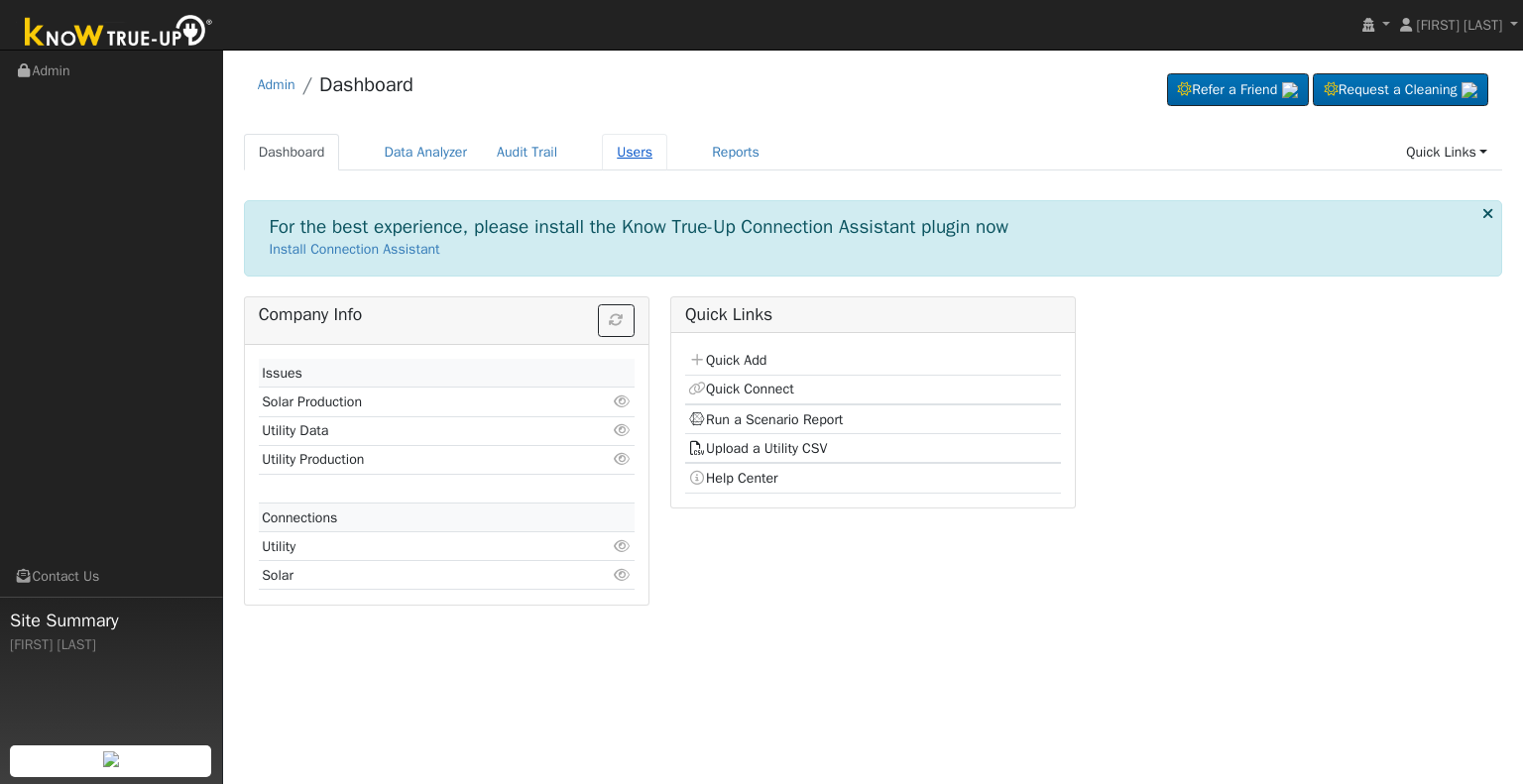click on "Users" at bounding box center (635, 152) 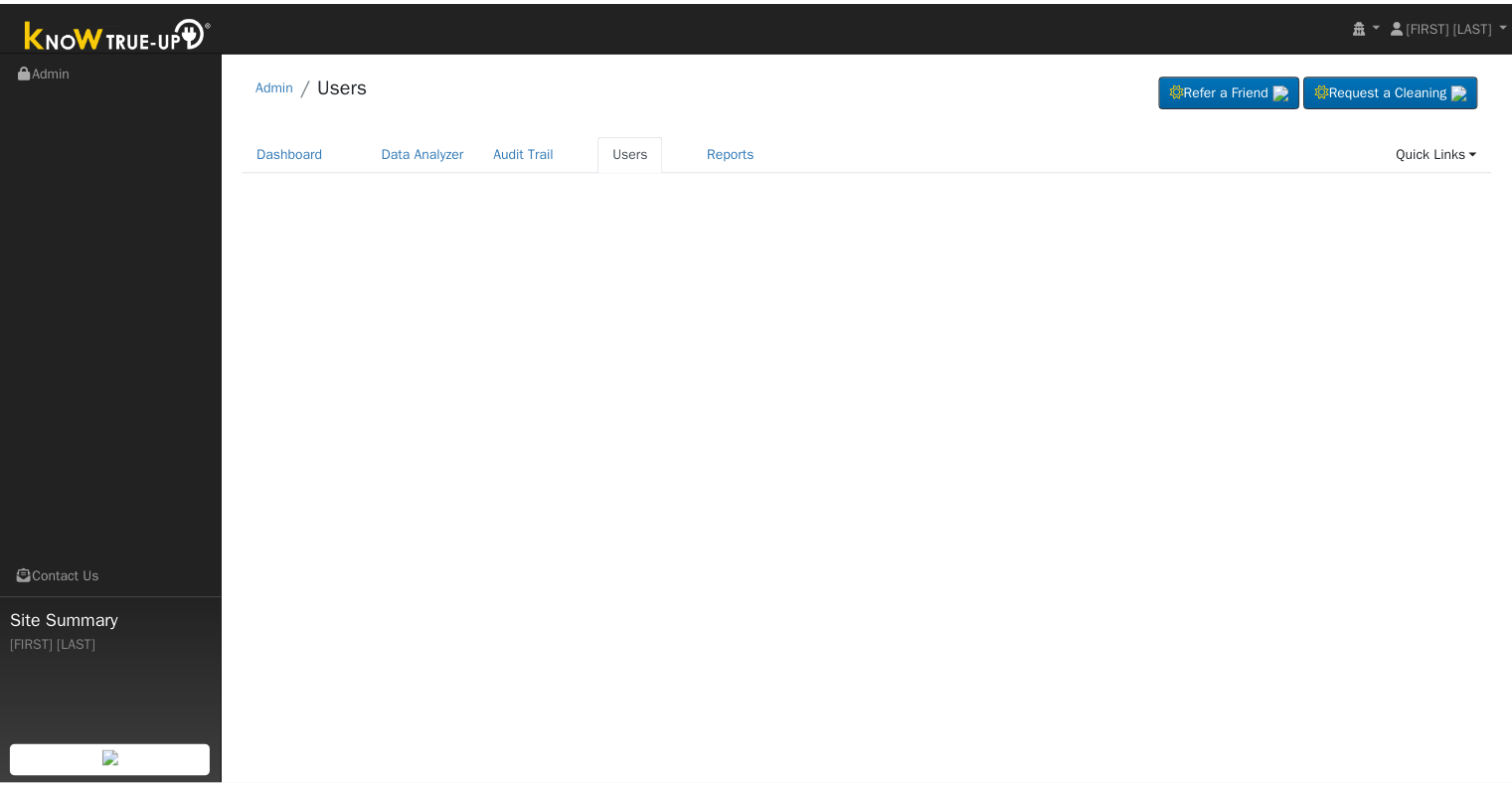 scroll, scrollTop: 0, scrollLeft: 0, axis: both 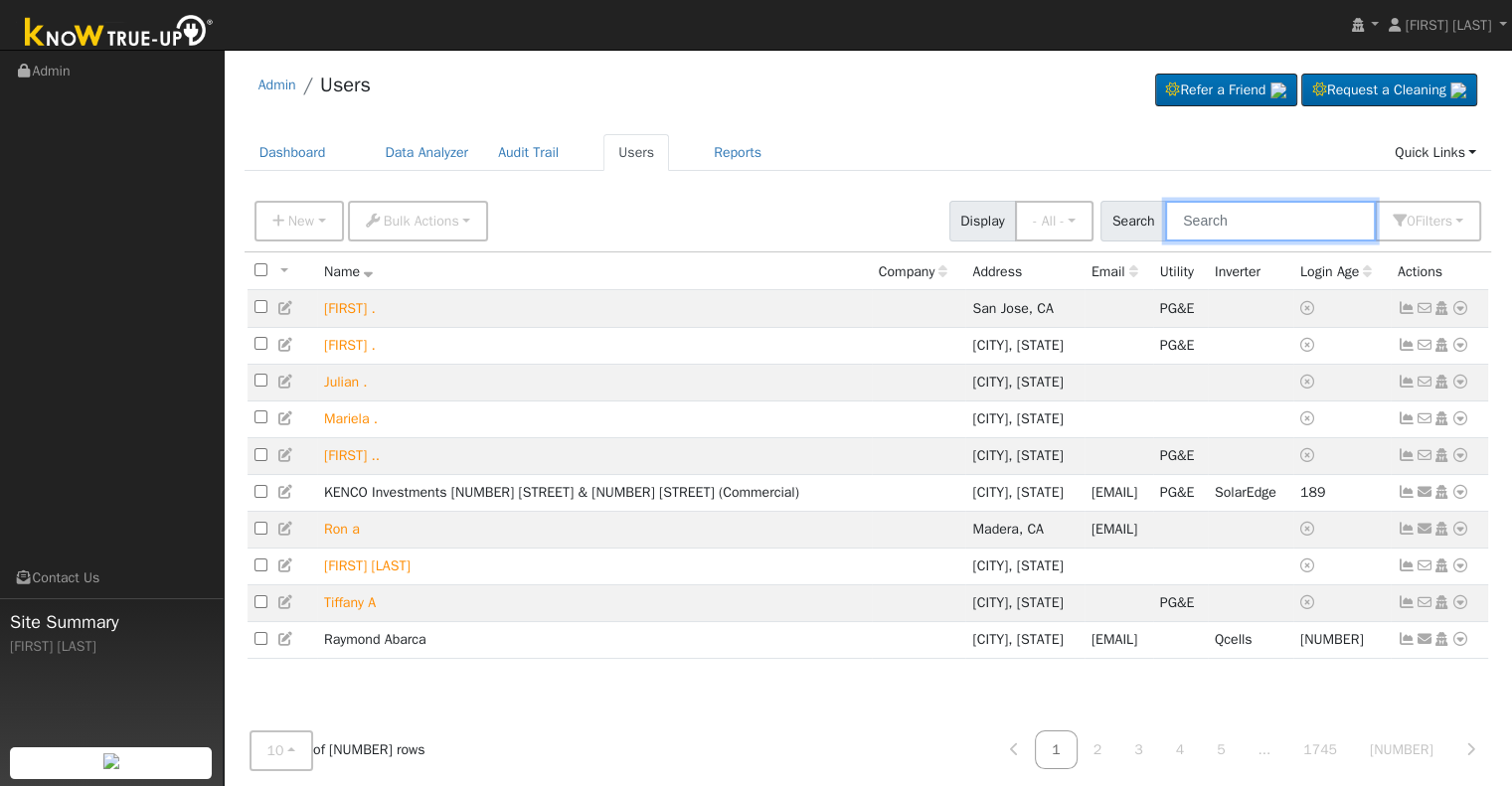 click at bounding box center (1270, 221) 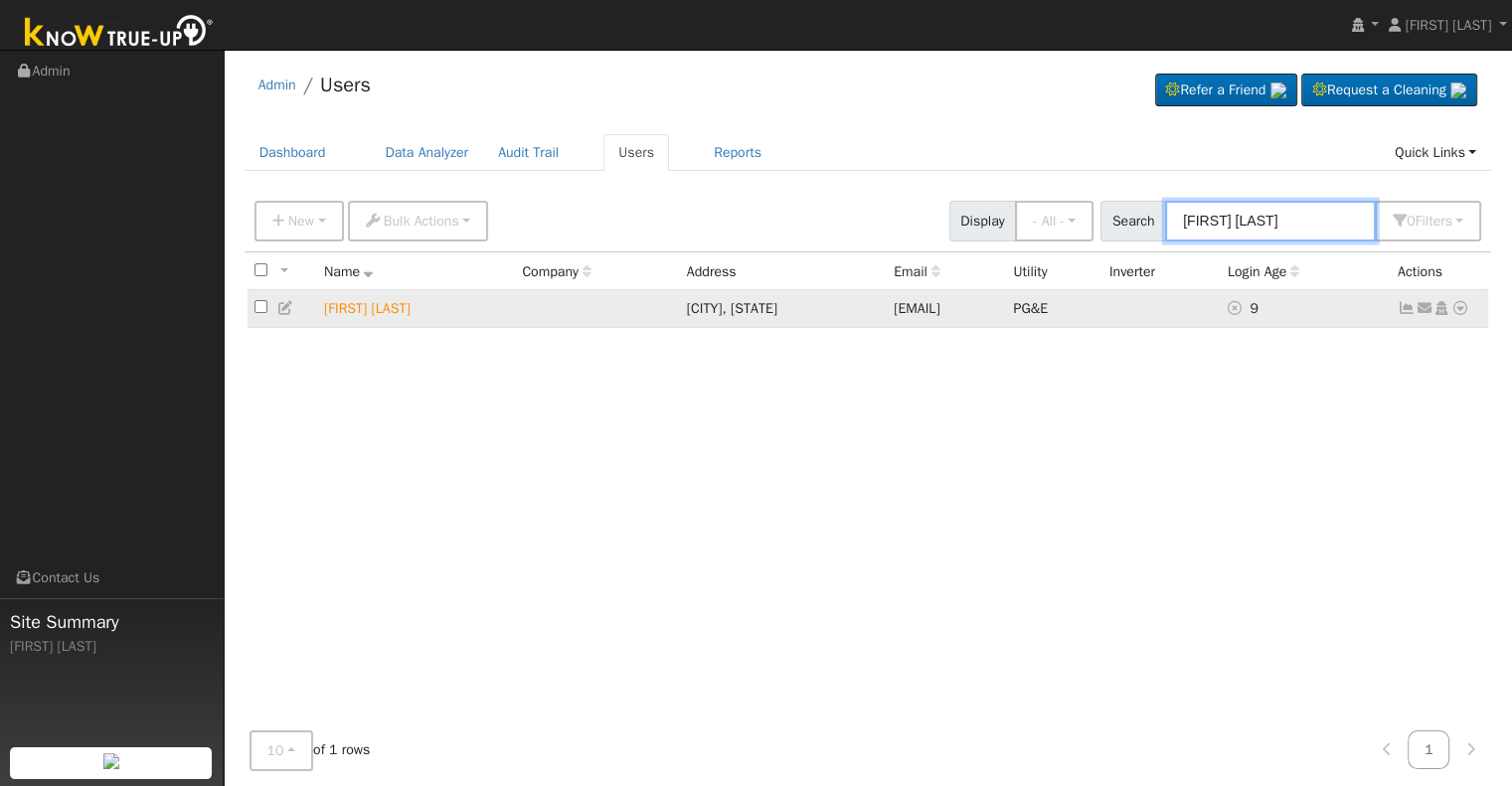type on "mike chin" 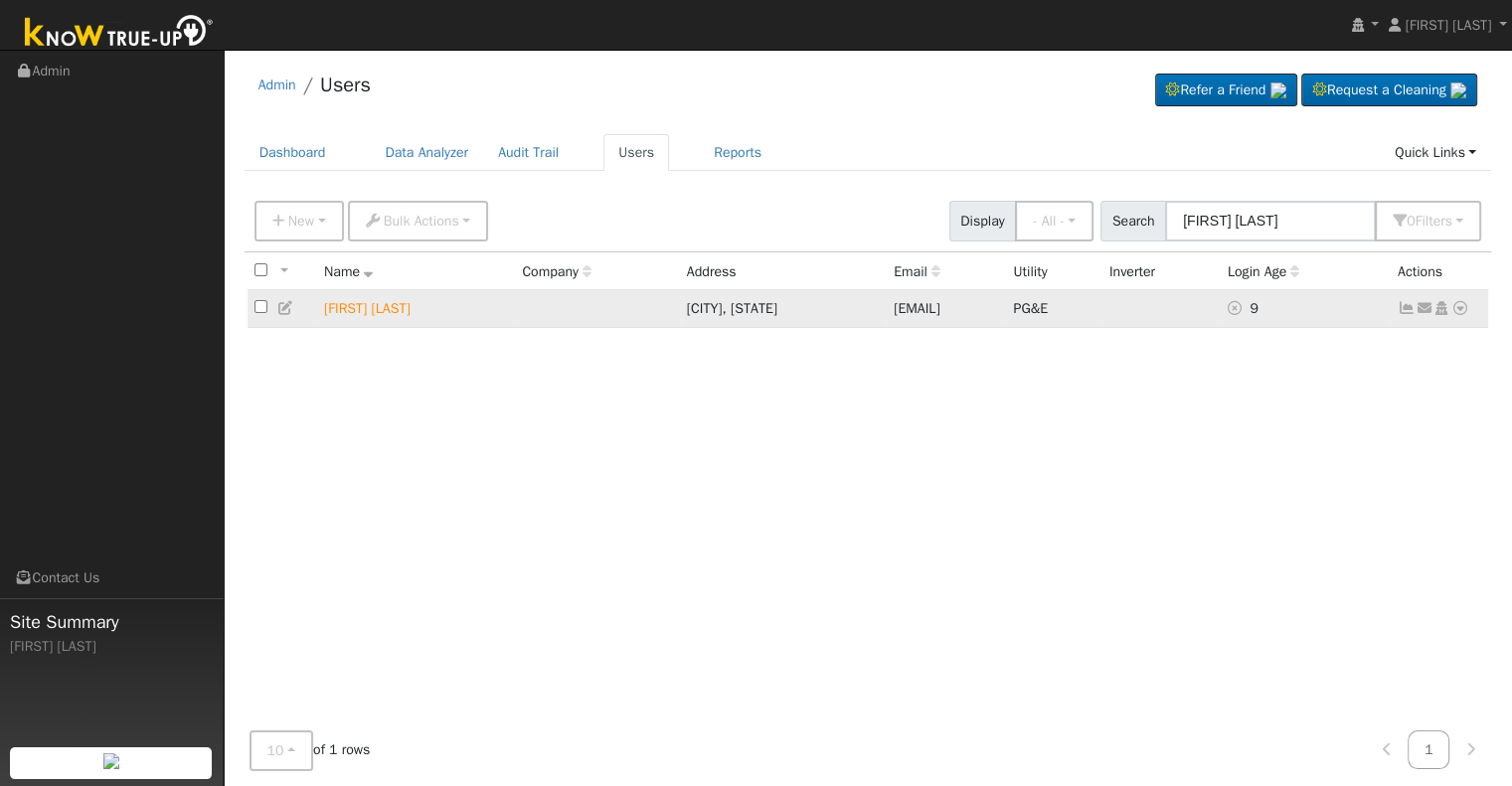 click at bounding box center [1460, 308] 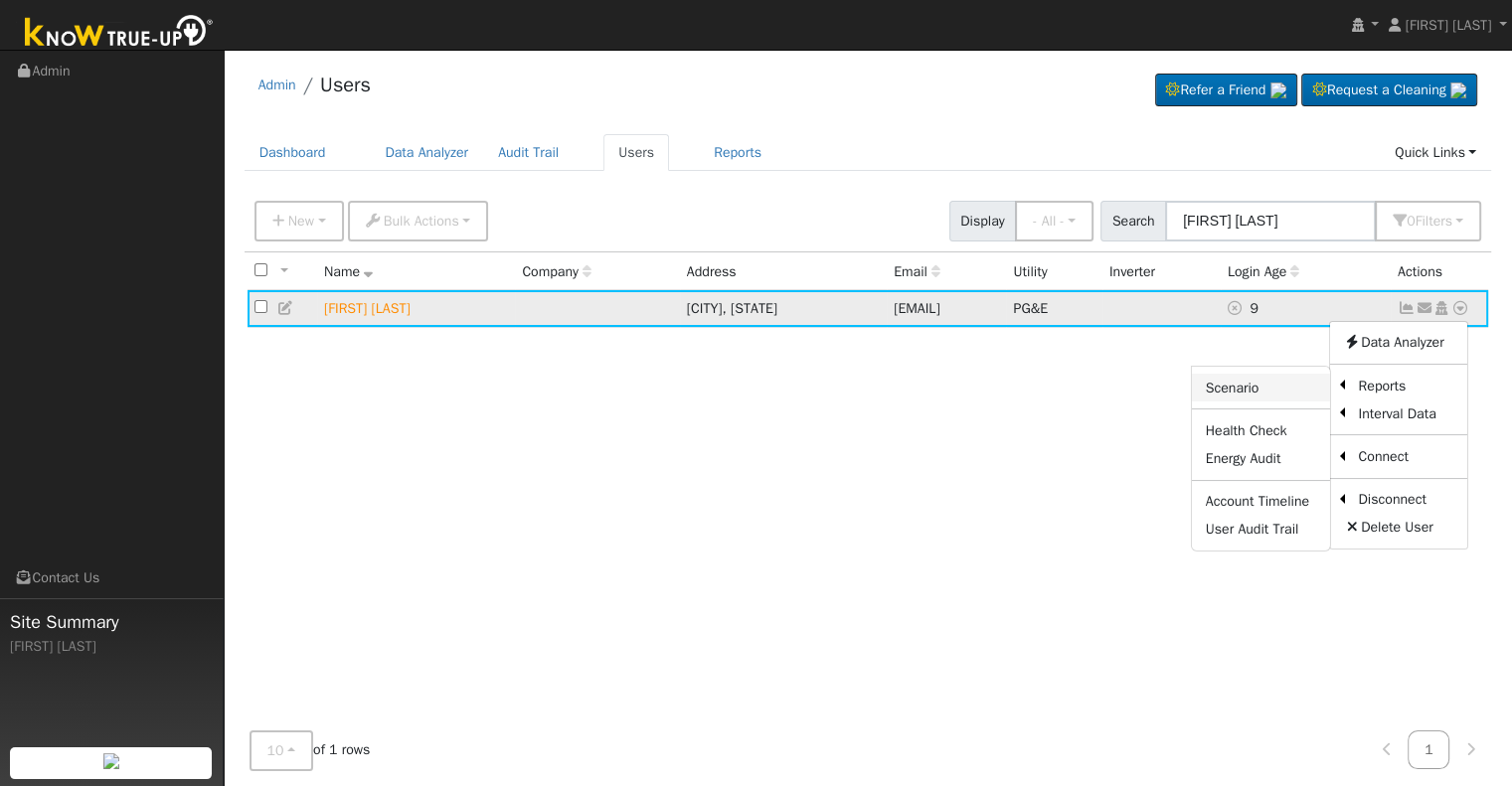 click on "Scenario" at bounding box center [1260, 388] 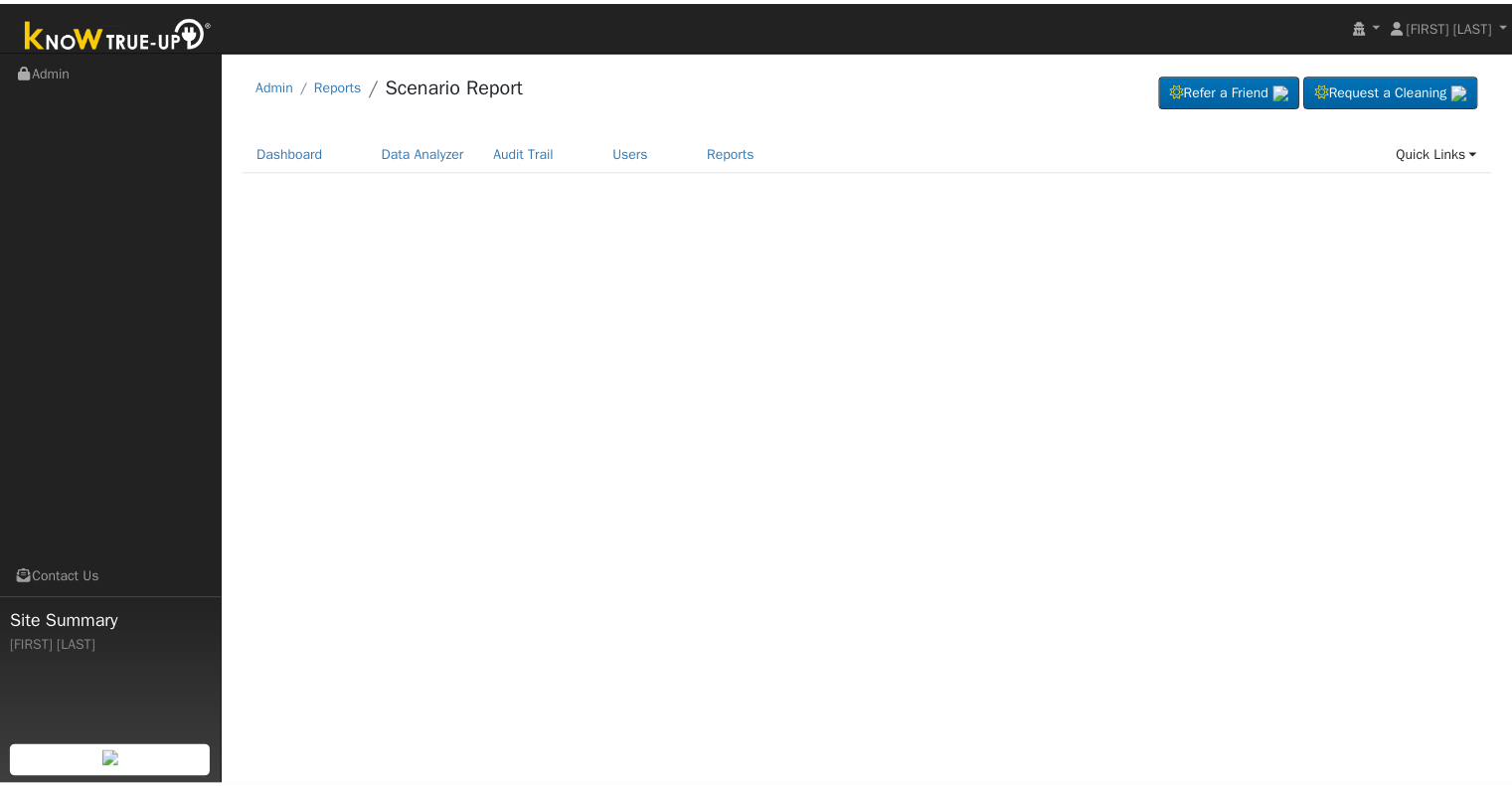 scroll, scrollTop: 0, scrollLeft: 0, axis: both 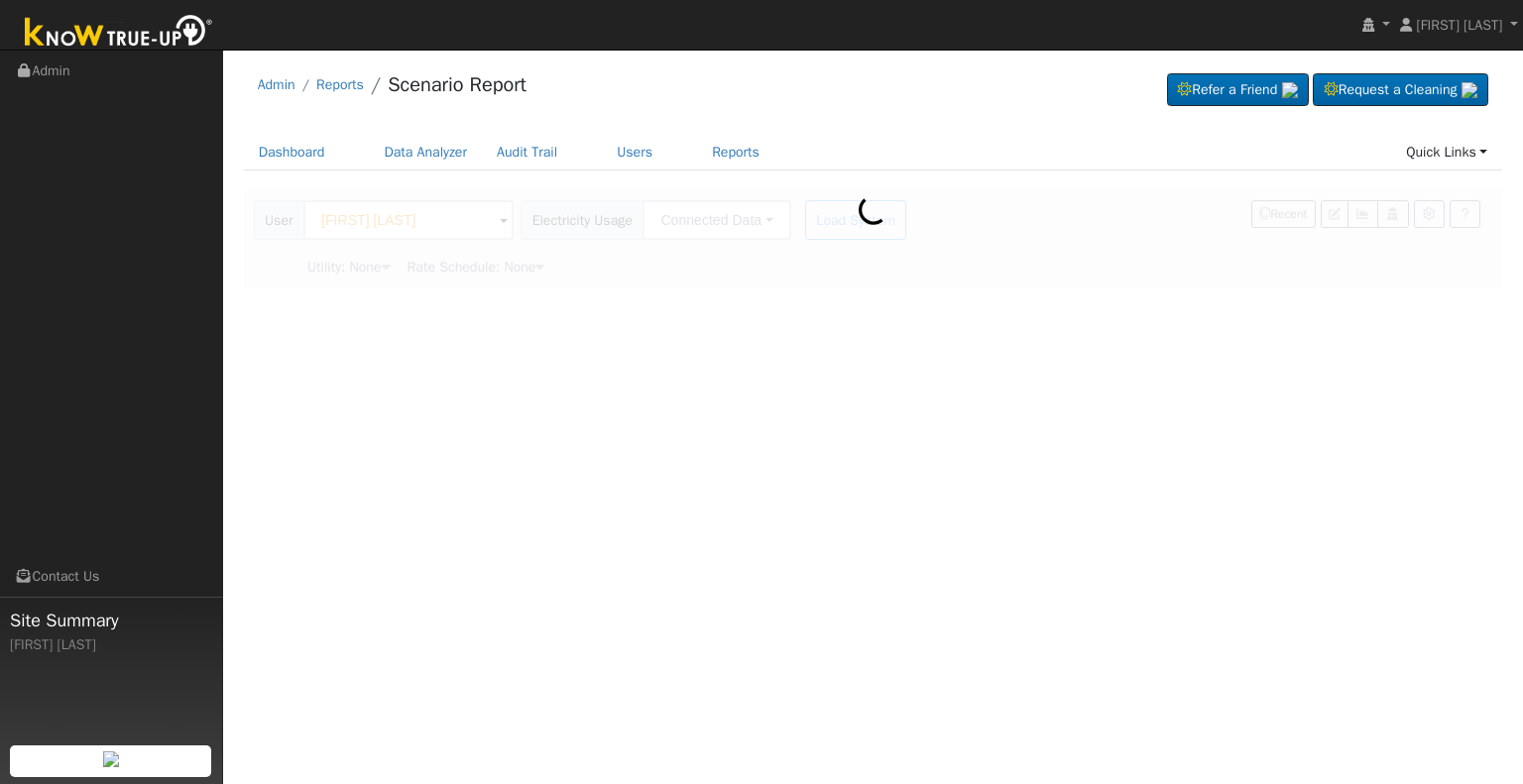 type on "Pacific Gas & Electric" 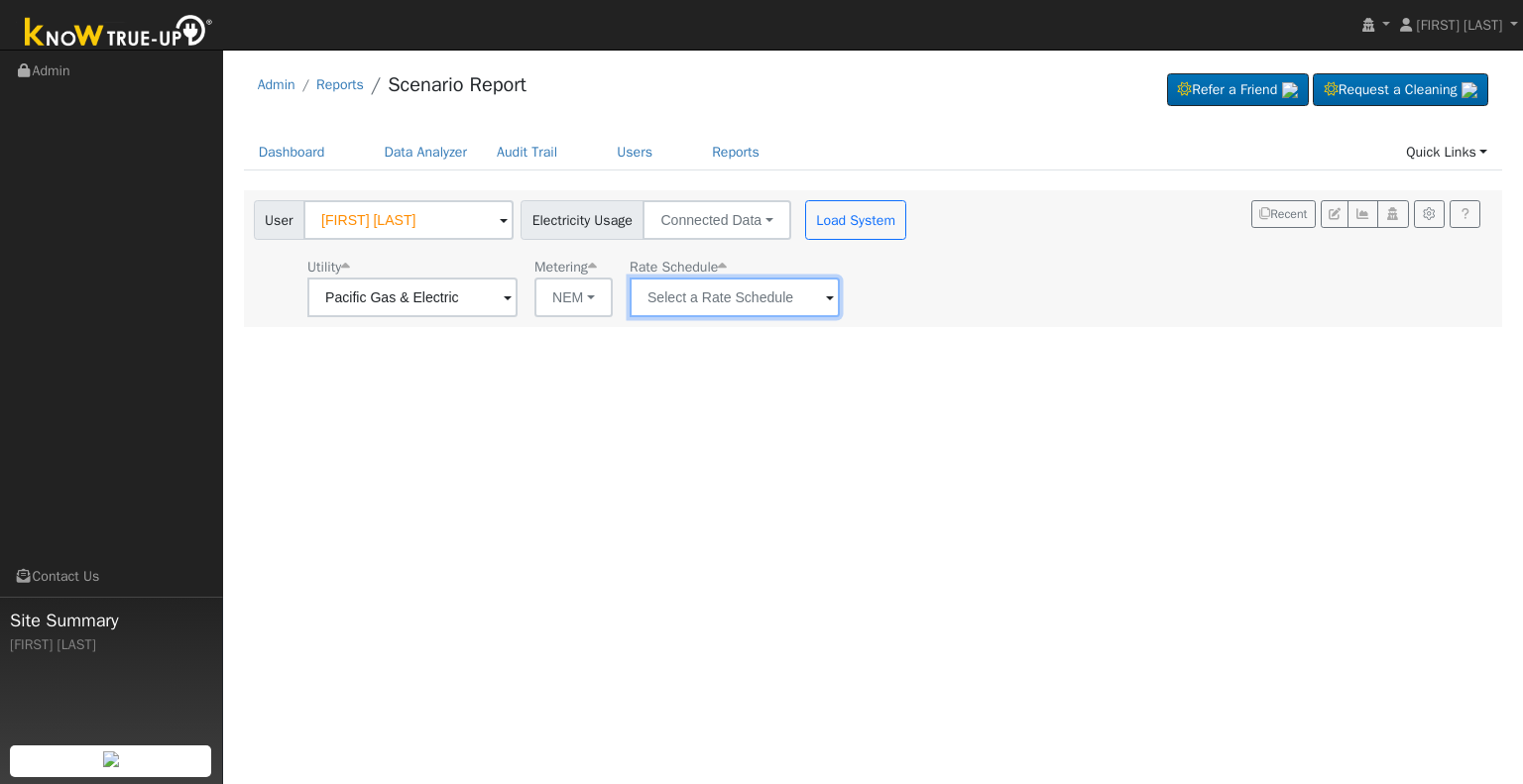 click at bounding box center (412, 297) 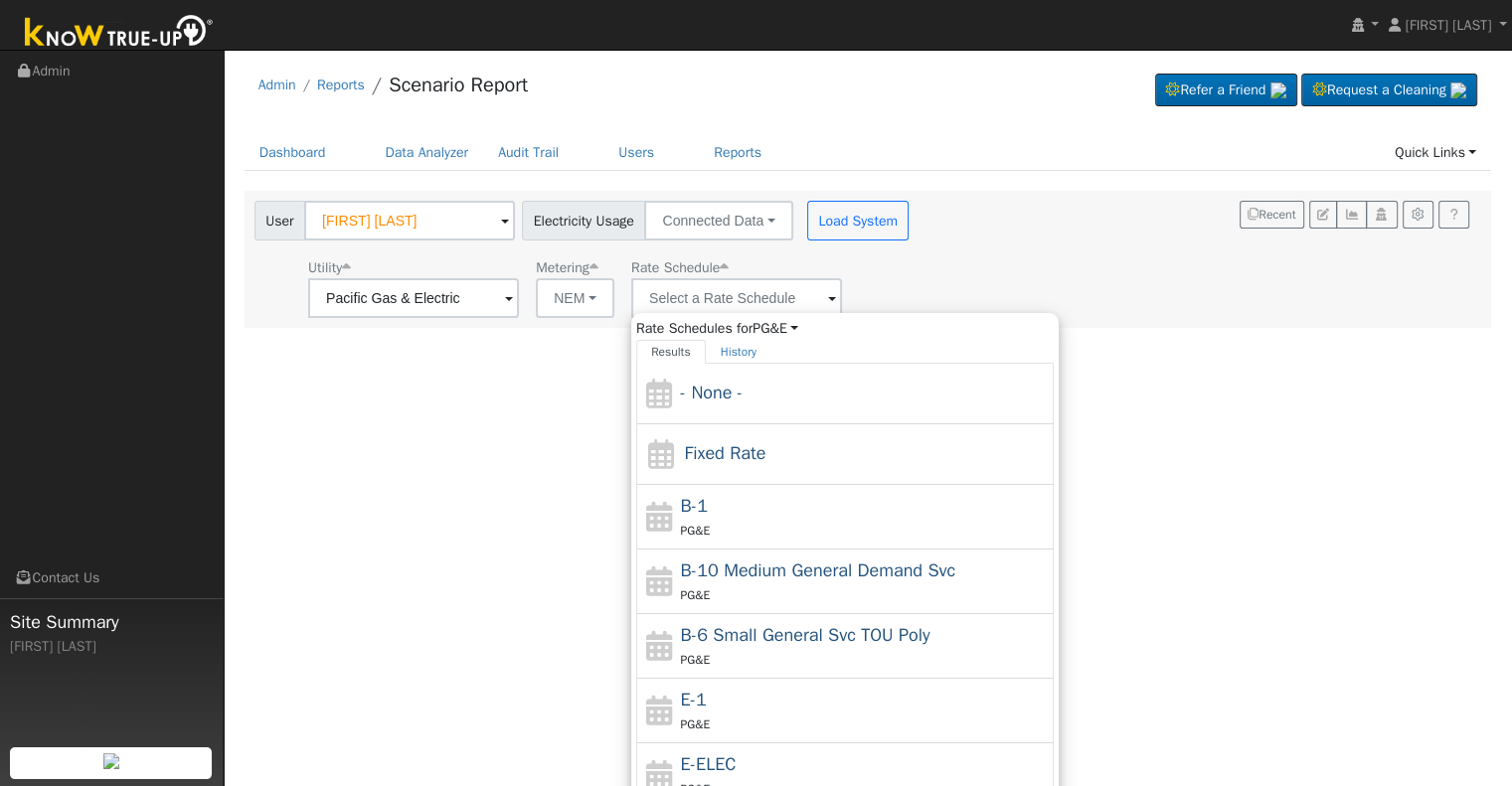click at bounding box center (509, 299) 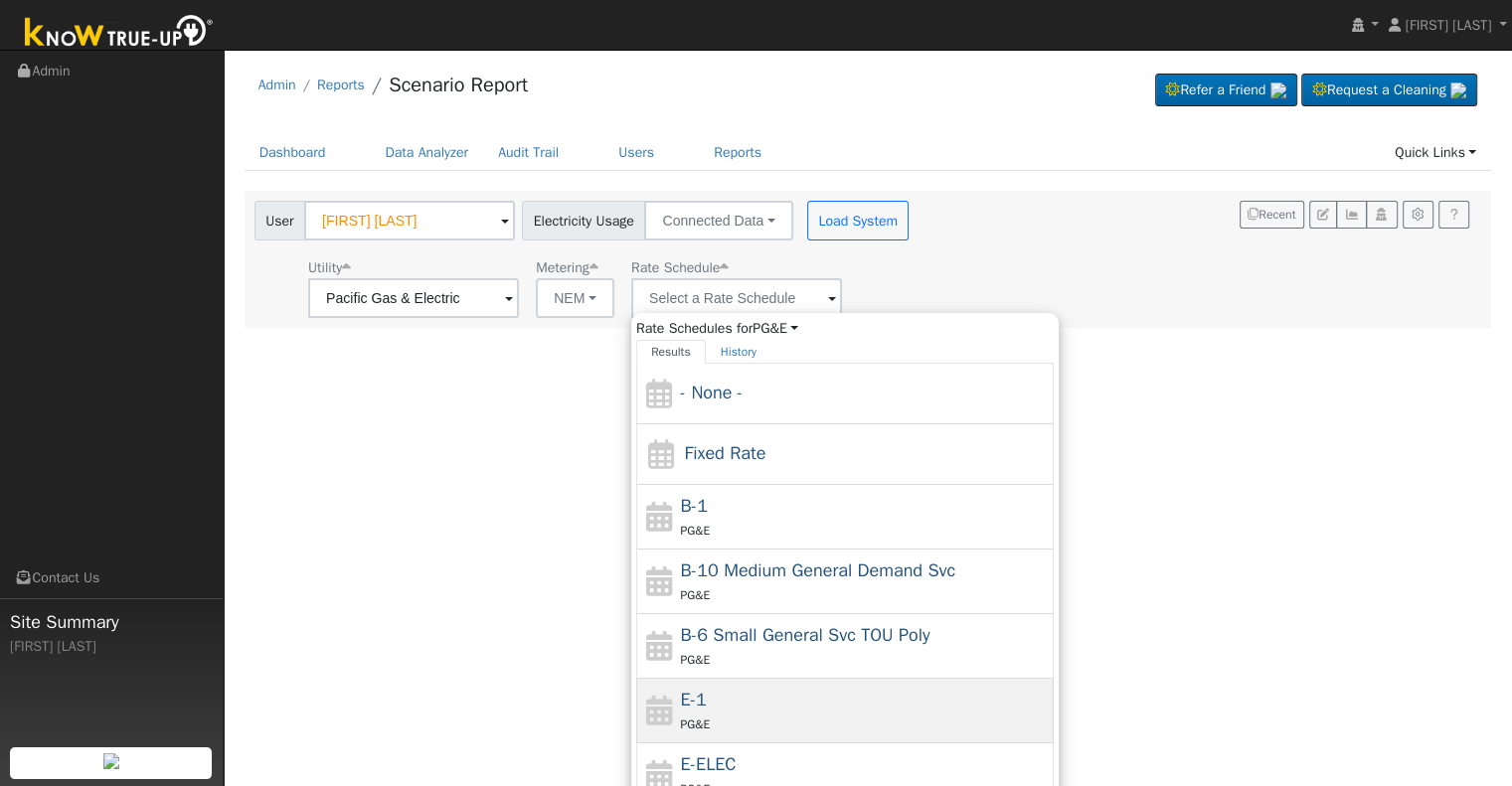 click on "E-1 PG&E" at bounding box center (865, 710) 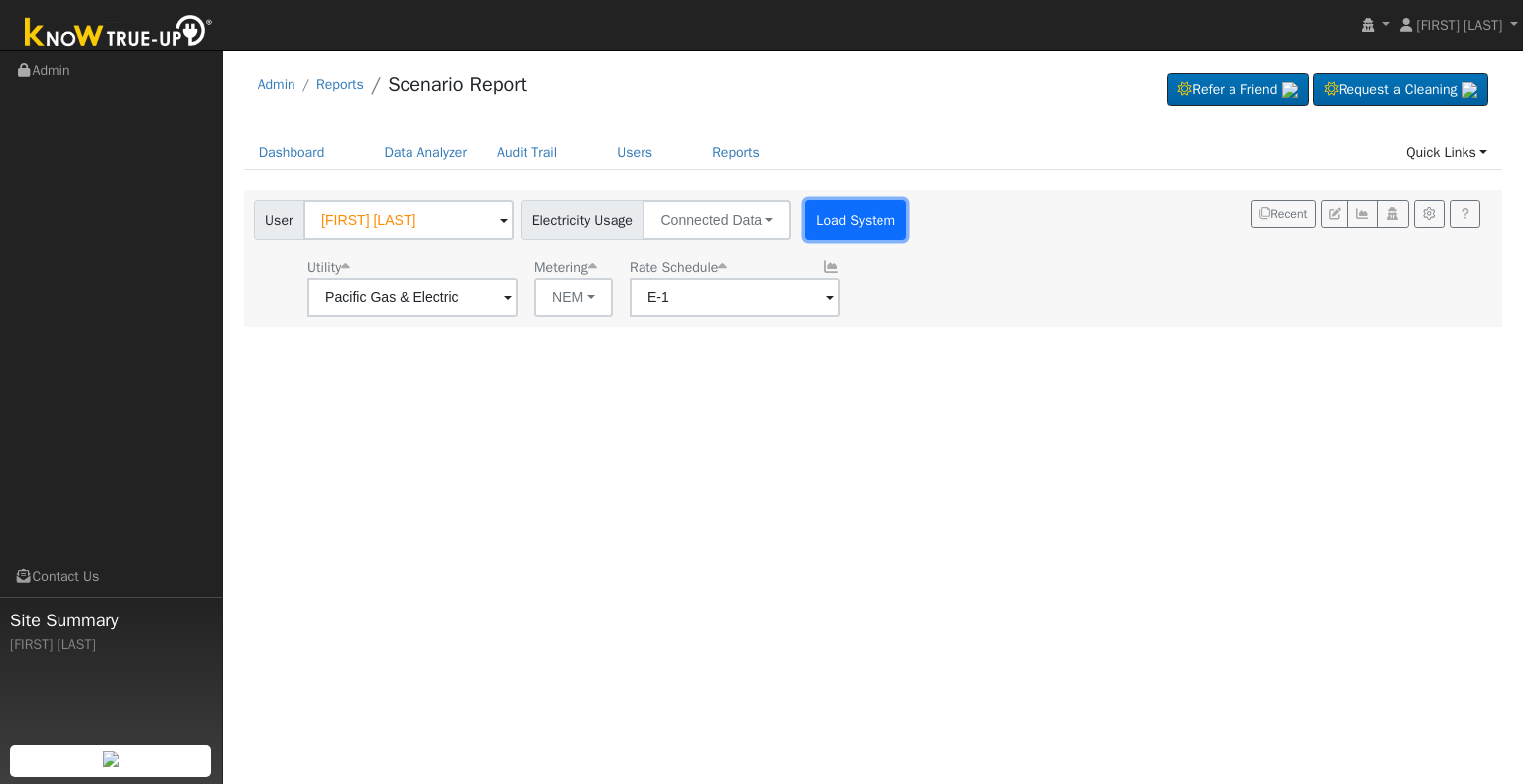 click on "Load System" at bounding box center [856, 220] 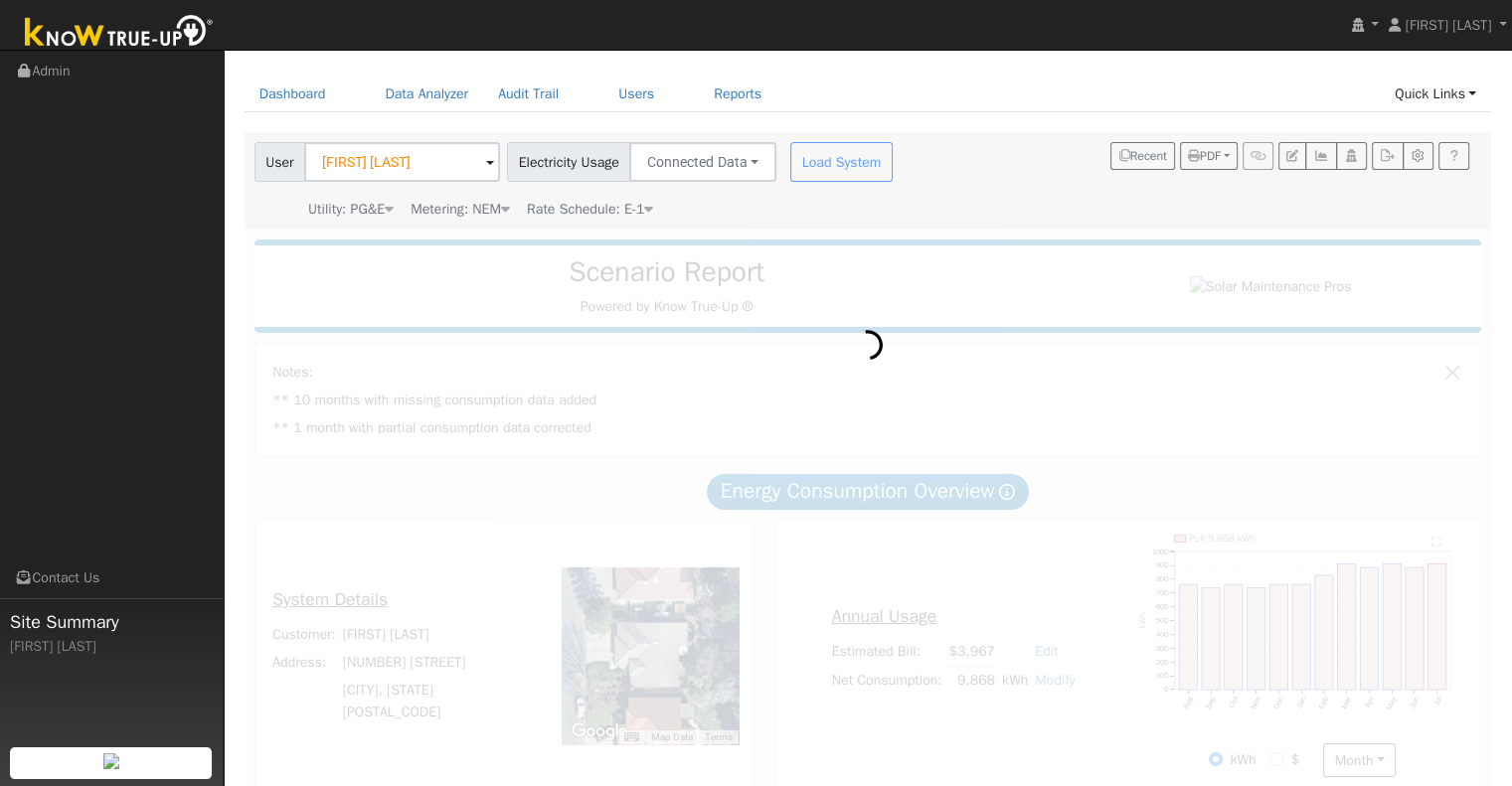 scroll, scrollTop: 89, scrollLeft: 0, axis: vertical 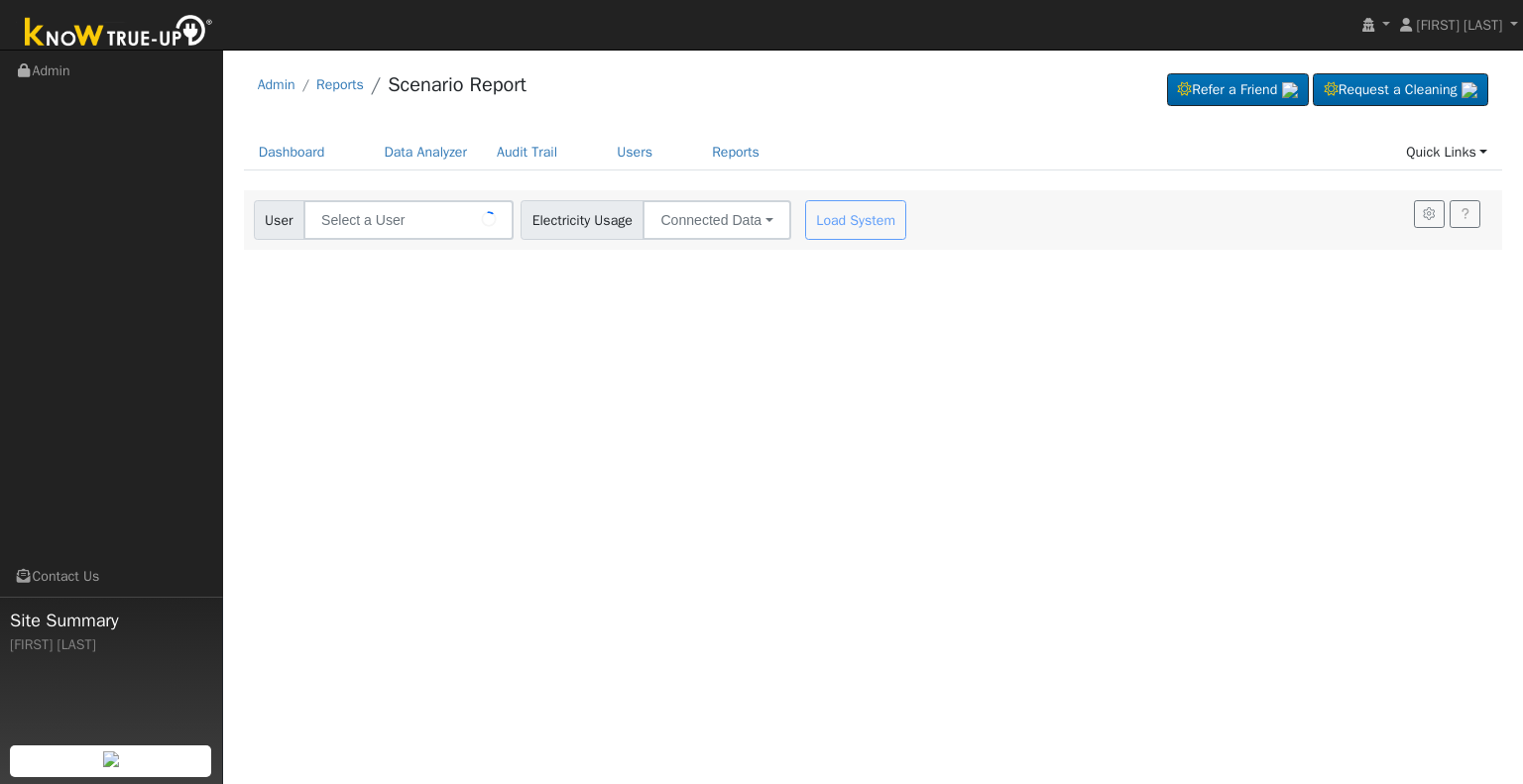 type on "Mike Chin" 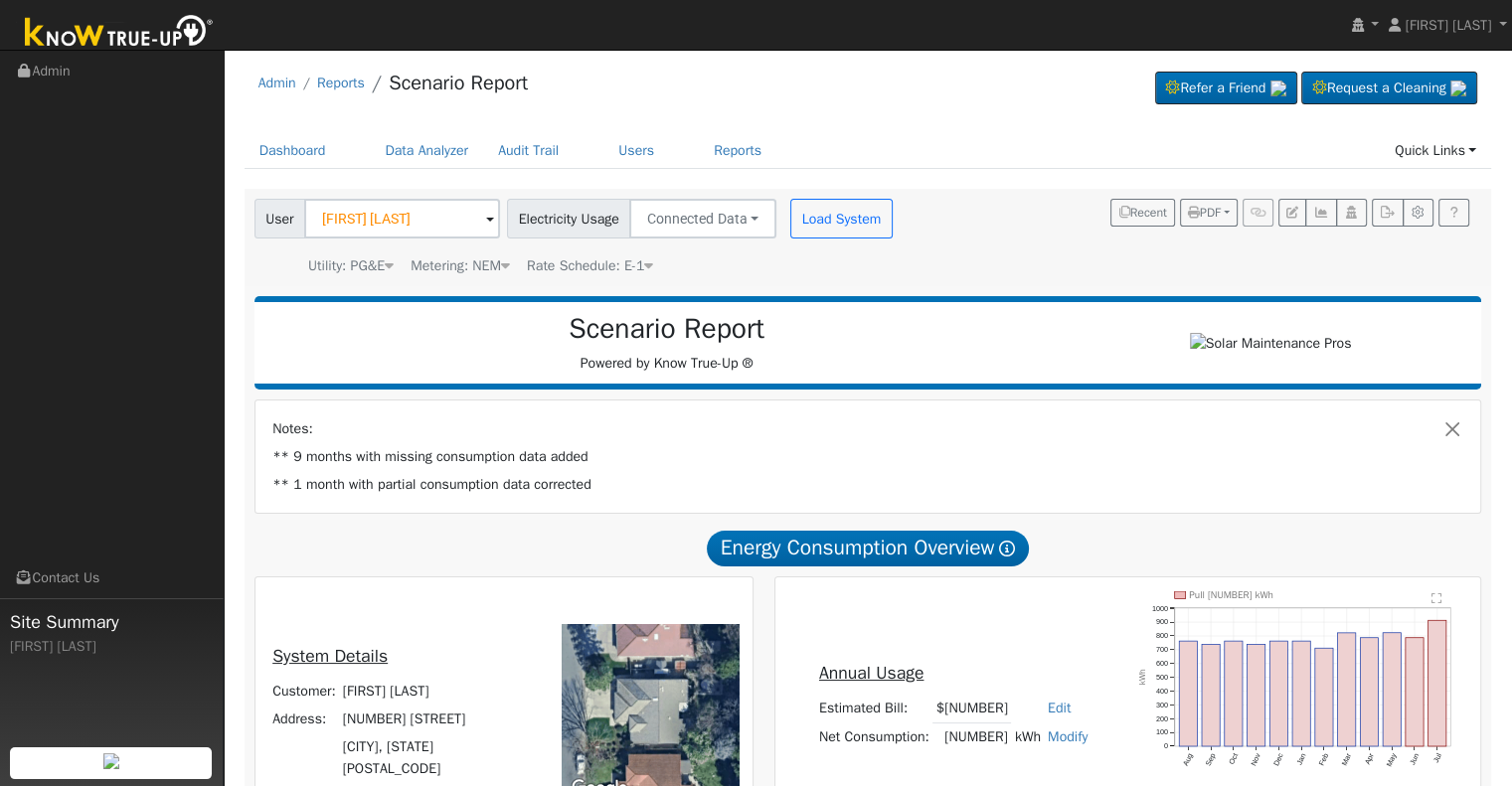 scroll, scrollTop: 0, scrollLeft: 0, axis: both 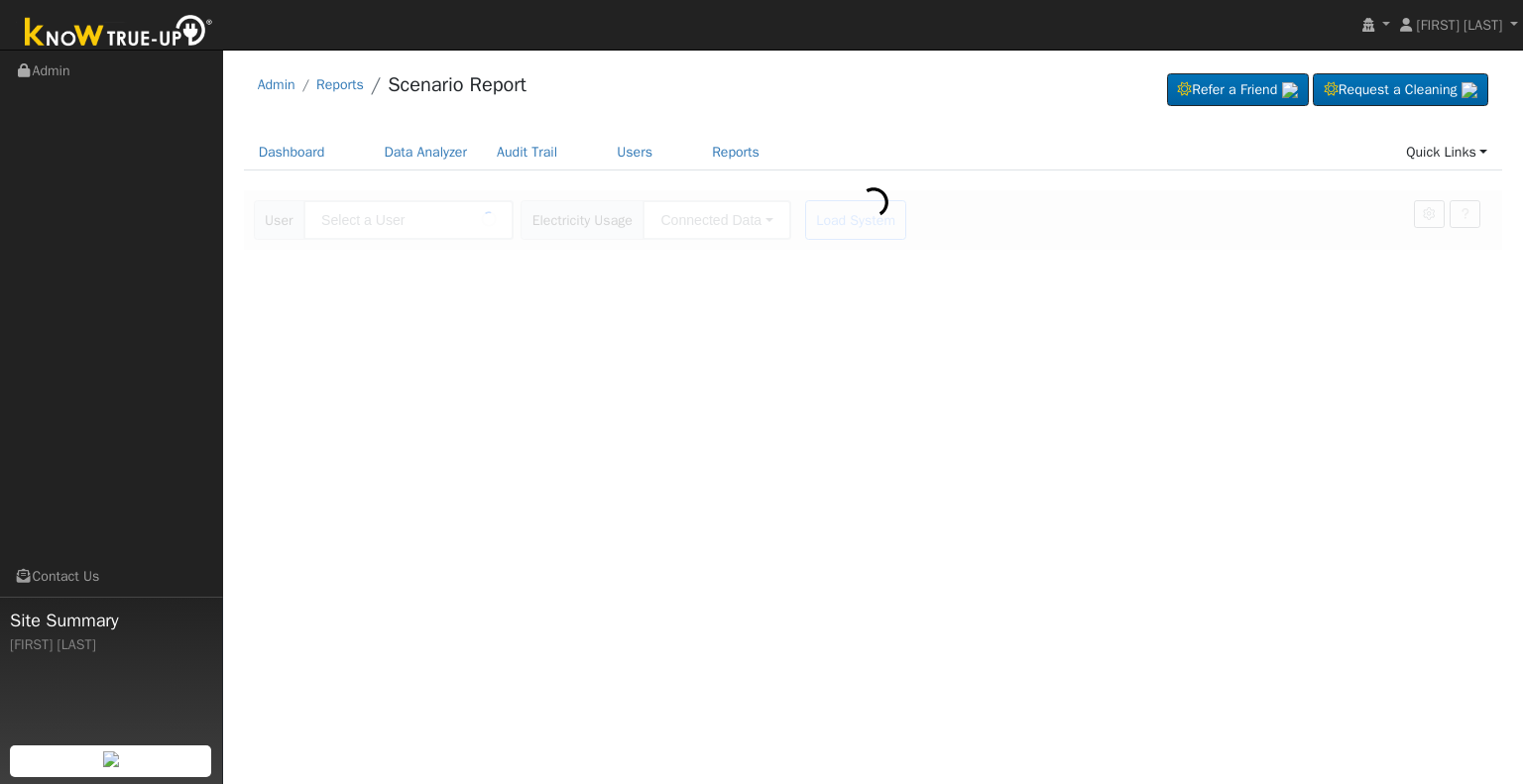 type on "[FIRST] [LAST]" 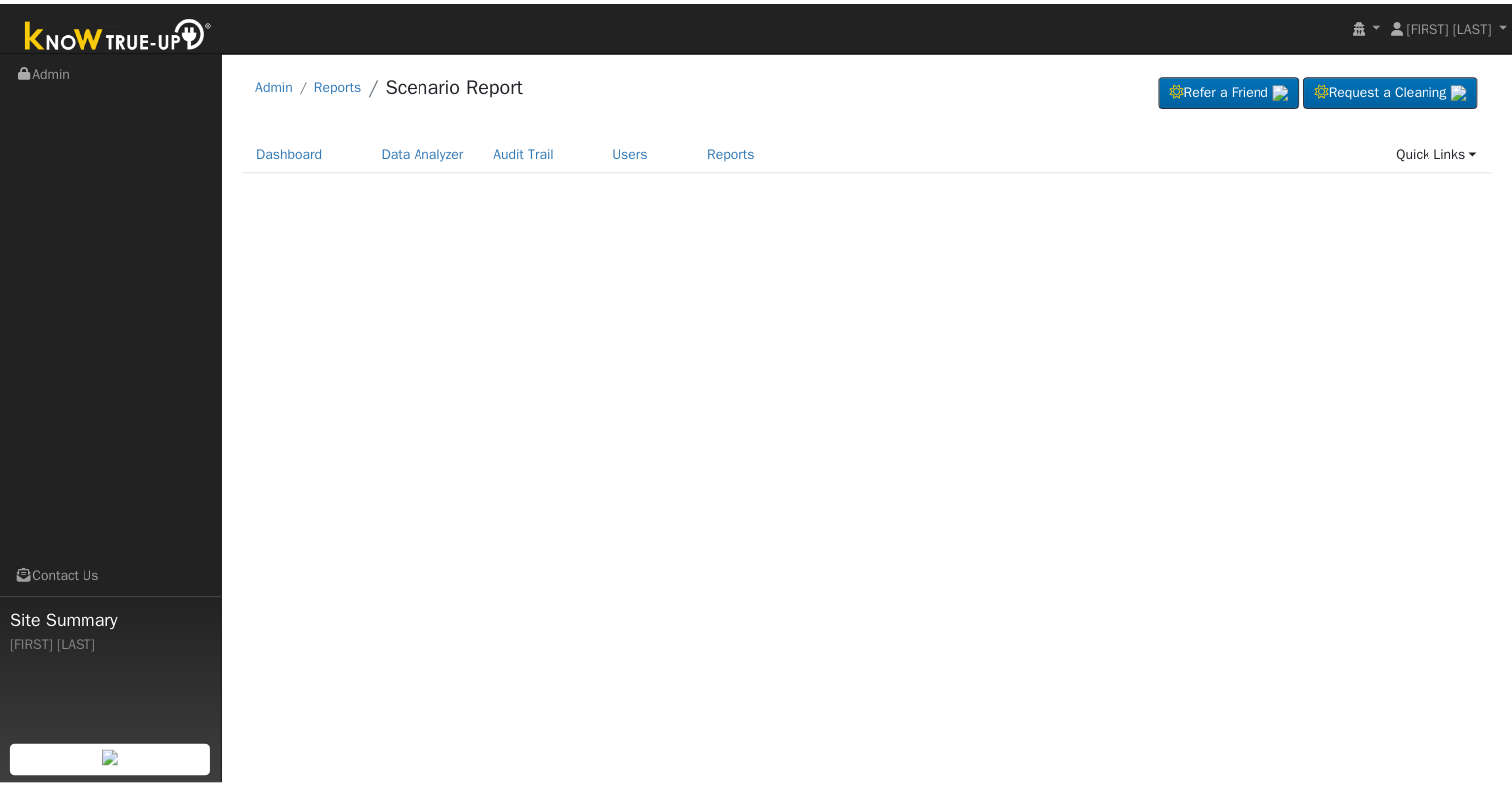 scroll, scrollTop: 0, scrollLeft: 0, axis: both 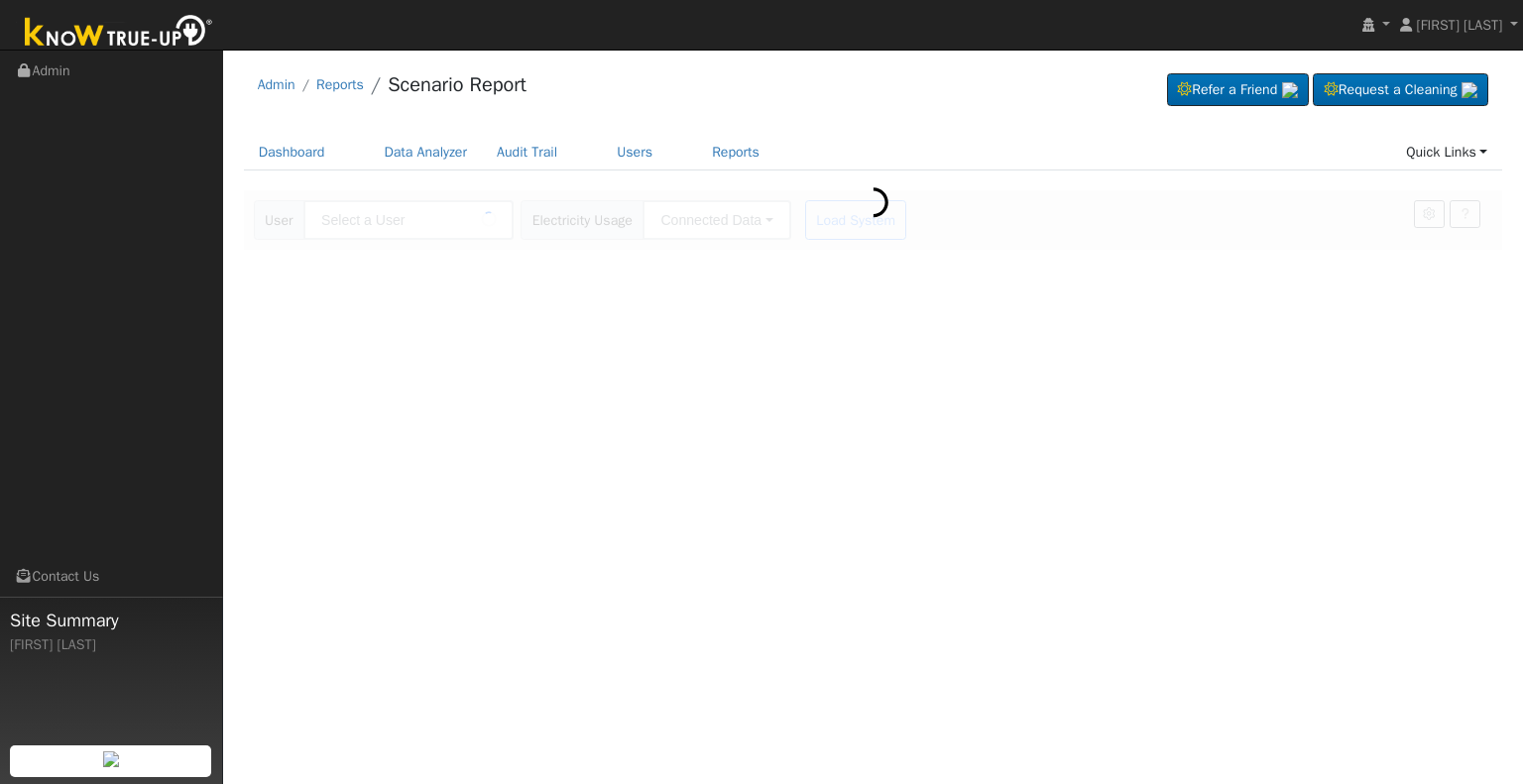 type on "[FIRST] [LAST]" 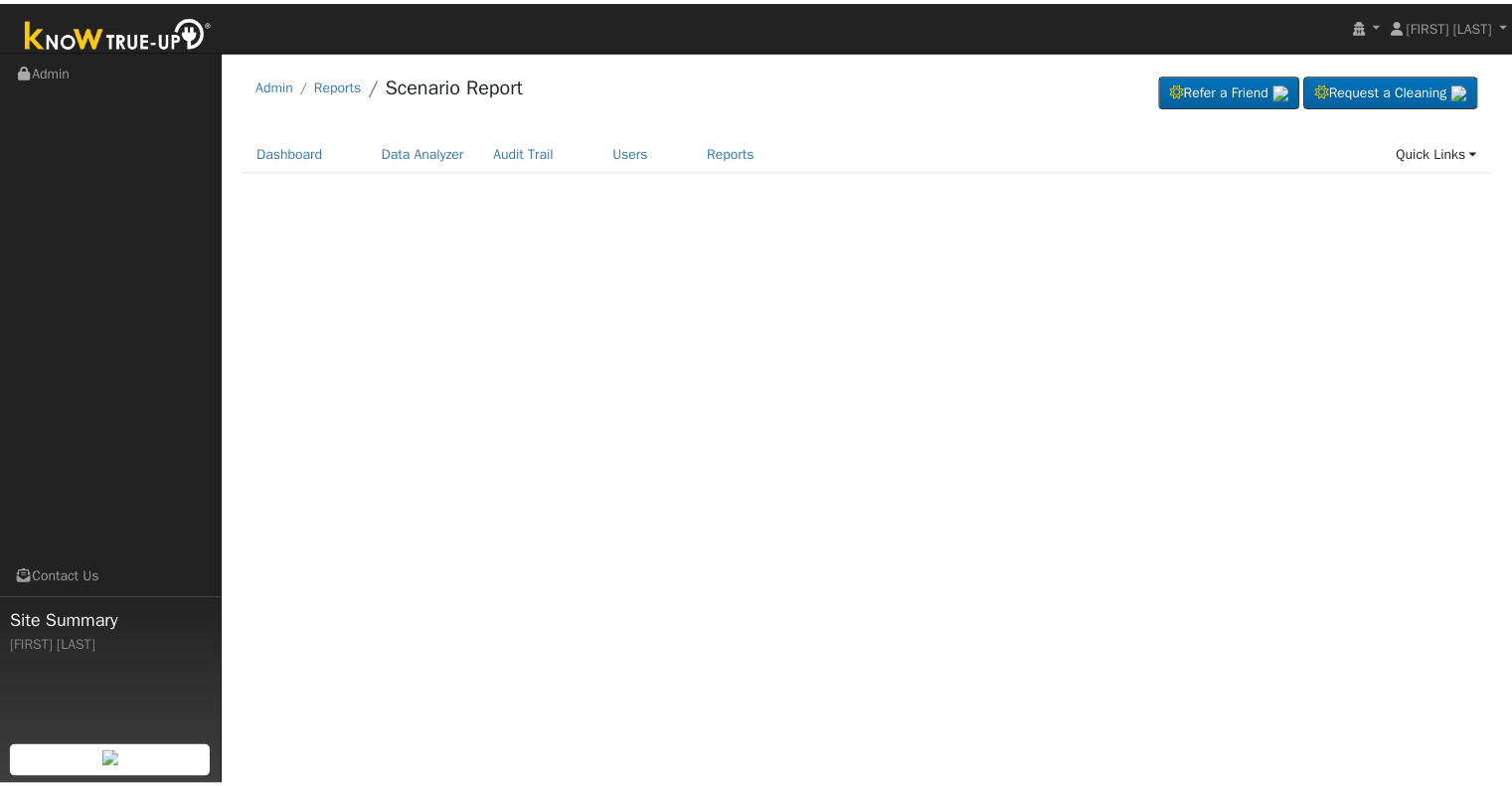 scroll, scrollTop: 0, scrollLeft: 0, axis: both 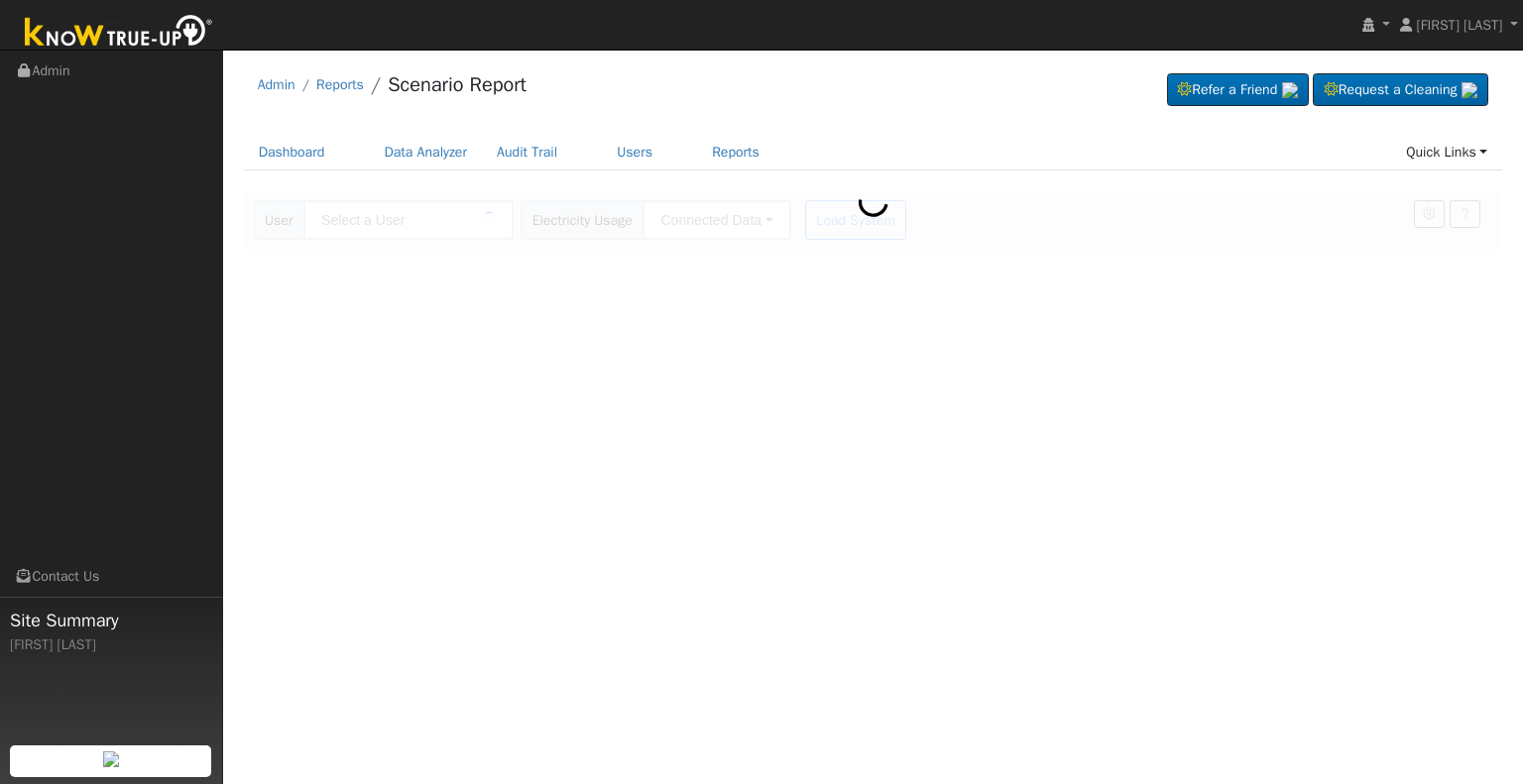 type on "[FIRST] [LAST]" 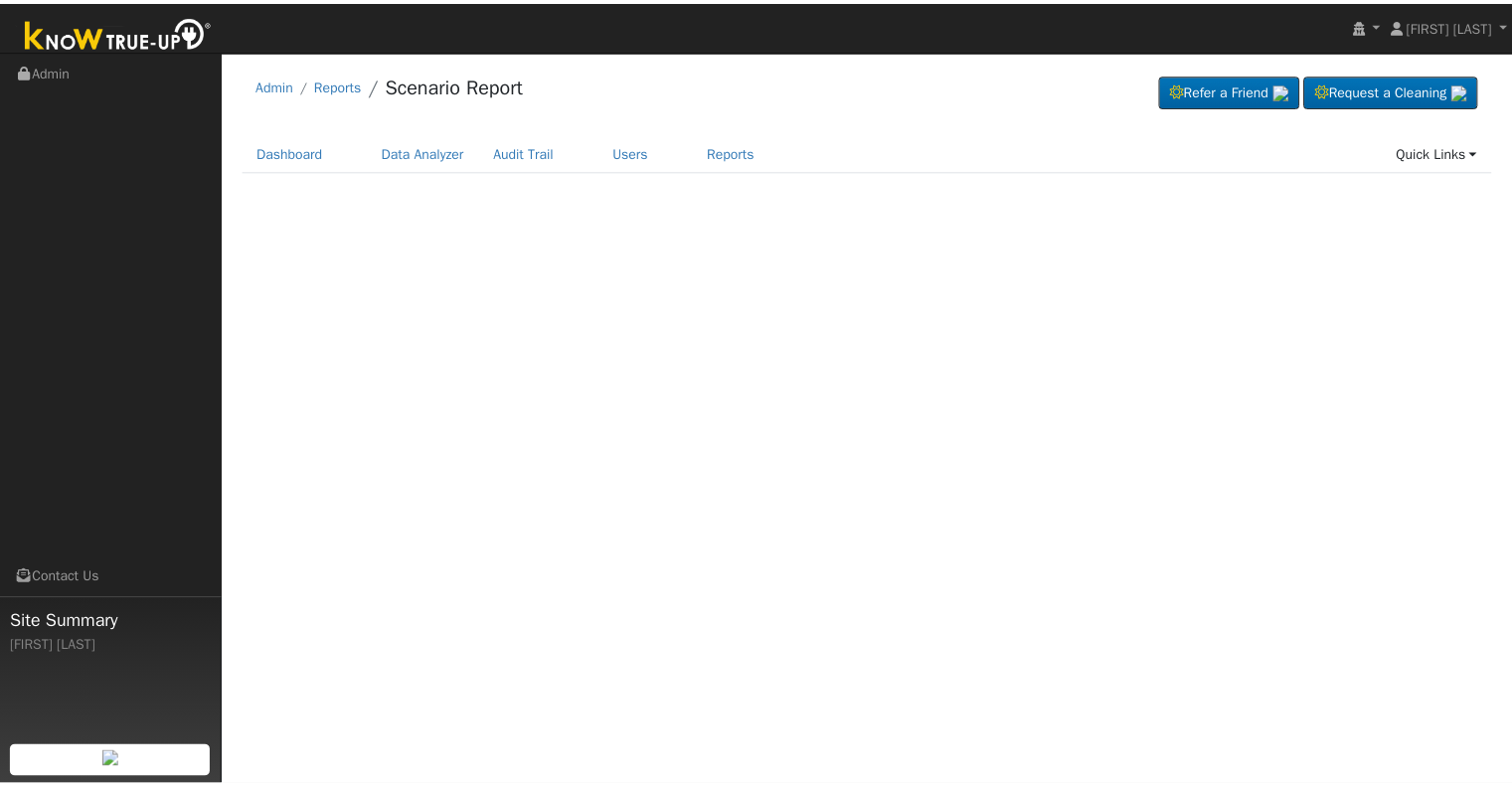 scroll, scrollTop: 0, scrollLeft: 0, axis: both 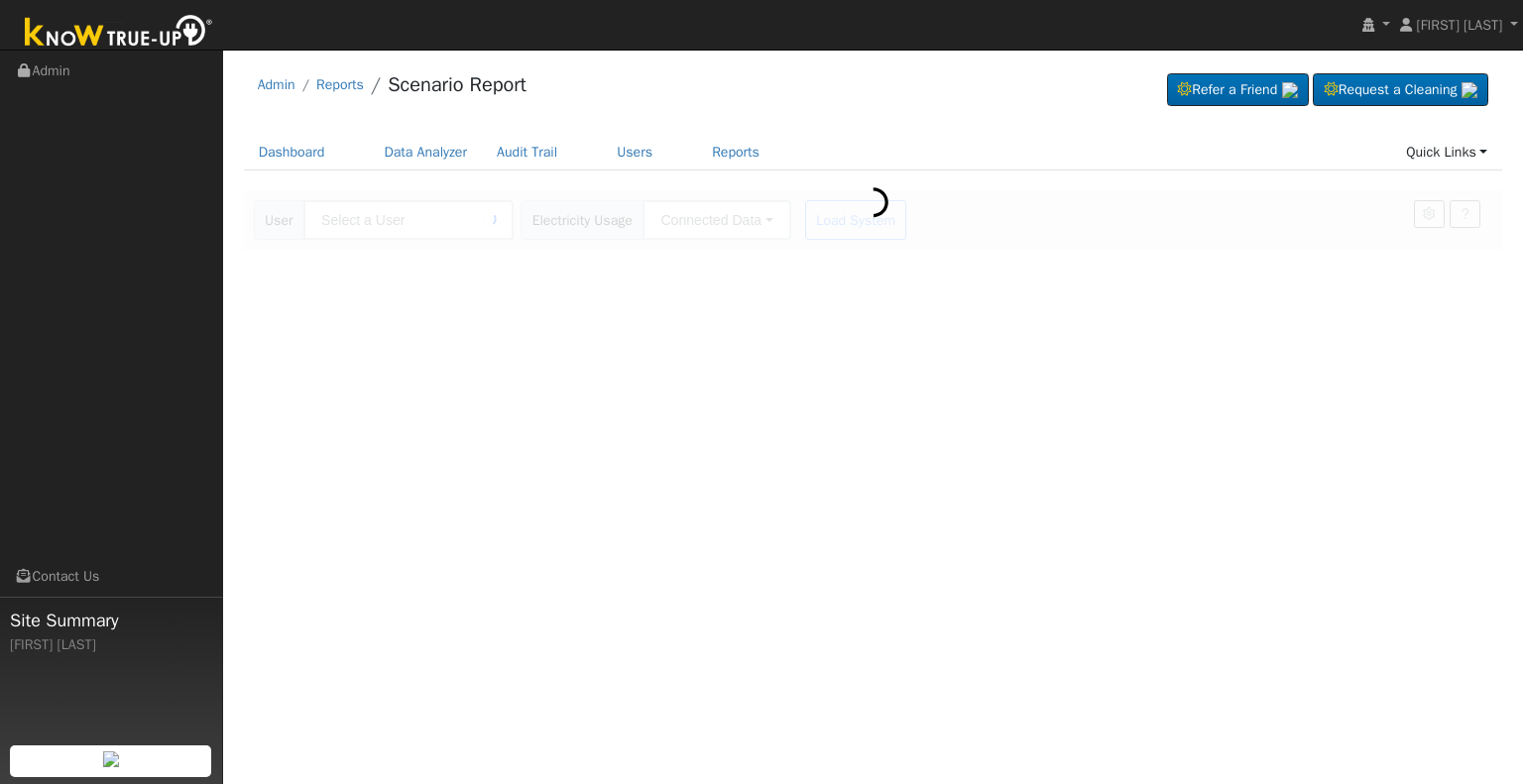 type on "[FIRST] [LAST]" 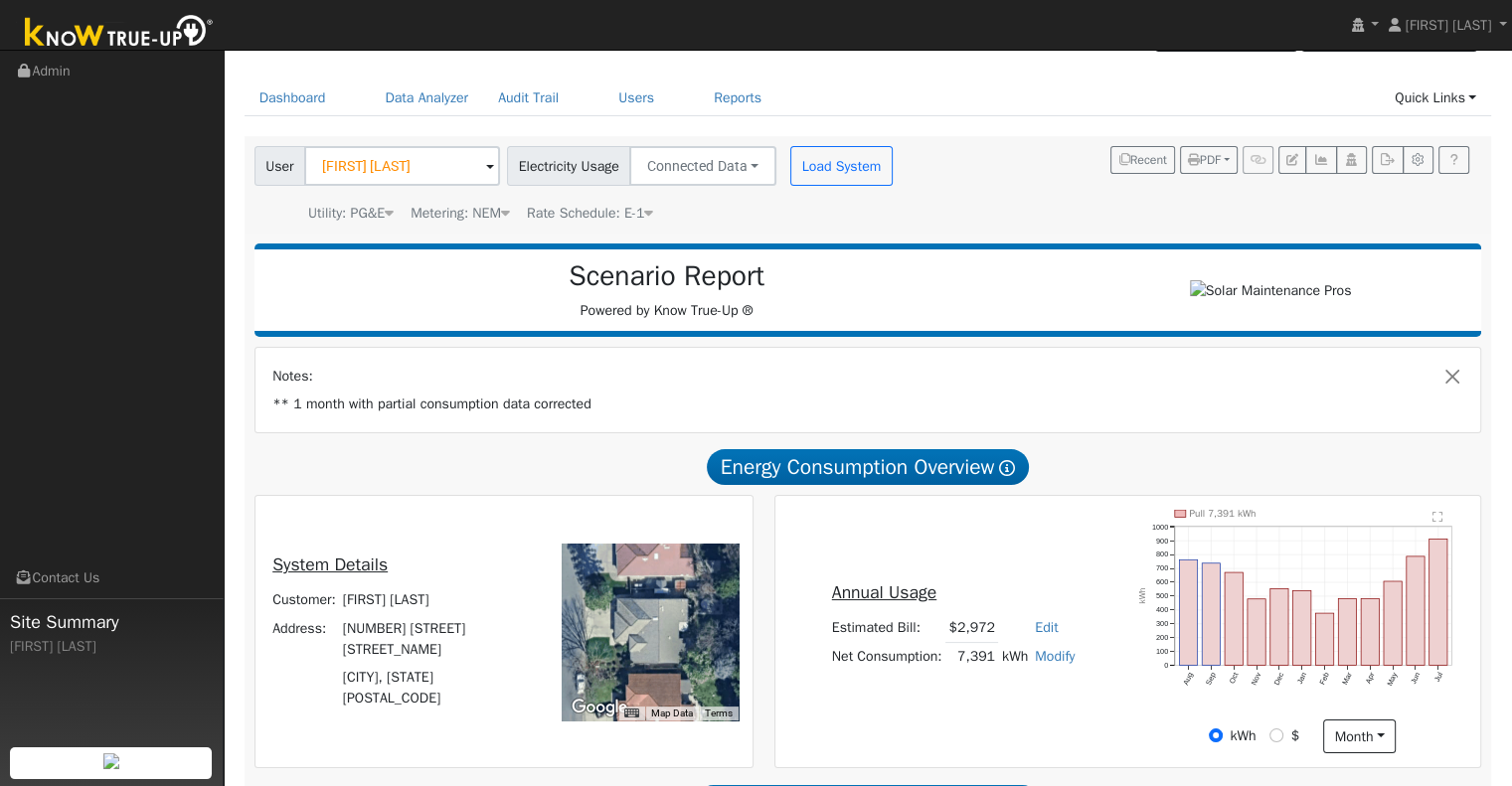 scroll, scrollTop: 132, scrollLeft: 0, axis: vertical 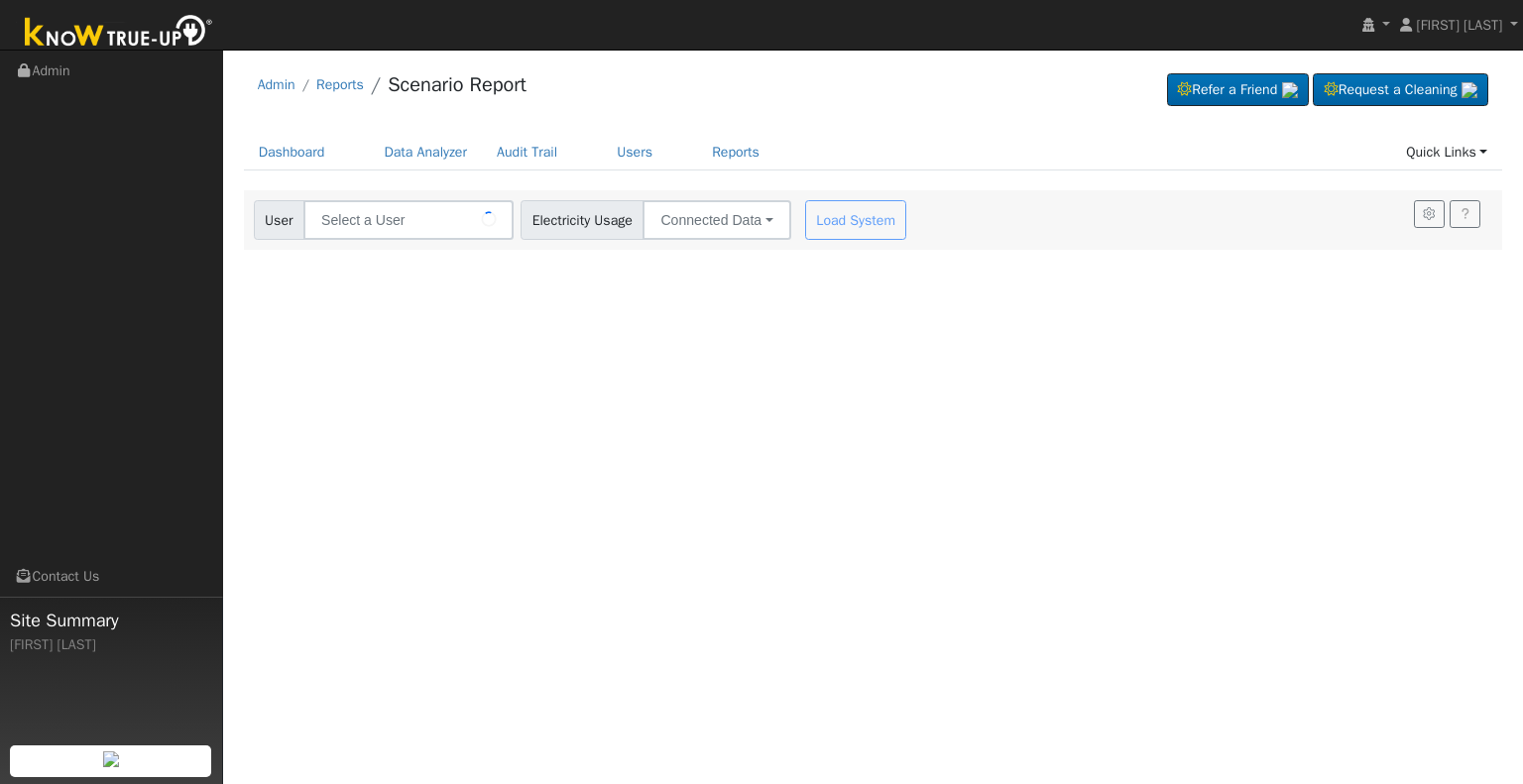 type on "[FIRST] [LAST]" 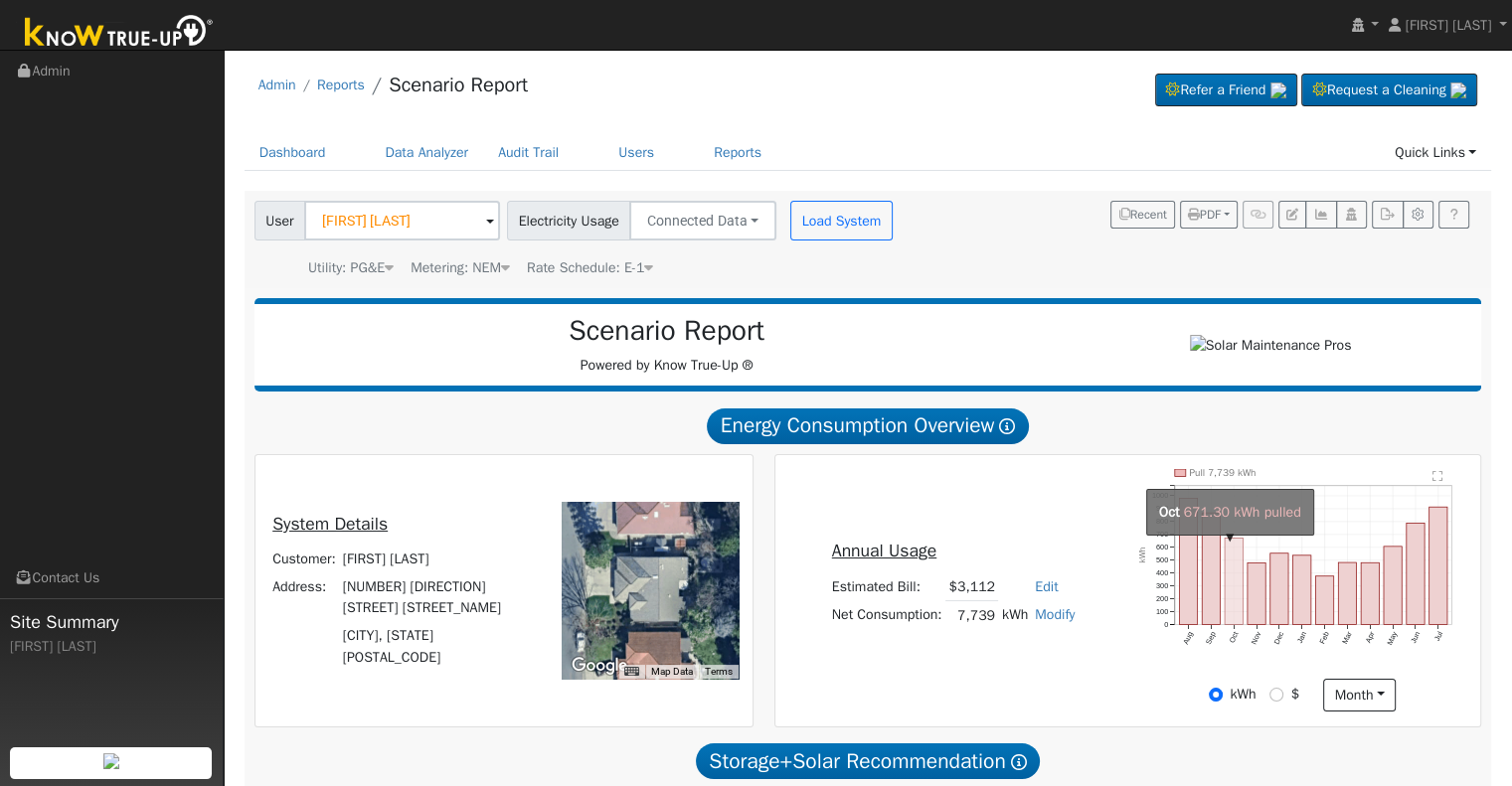click on "onclick=""" 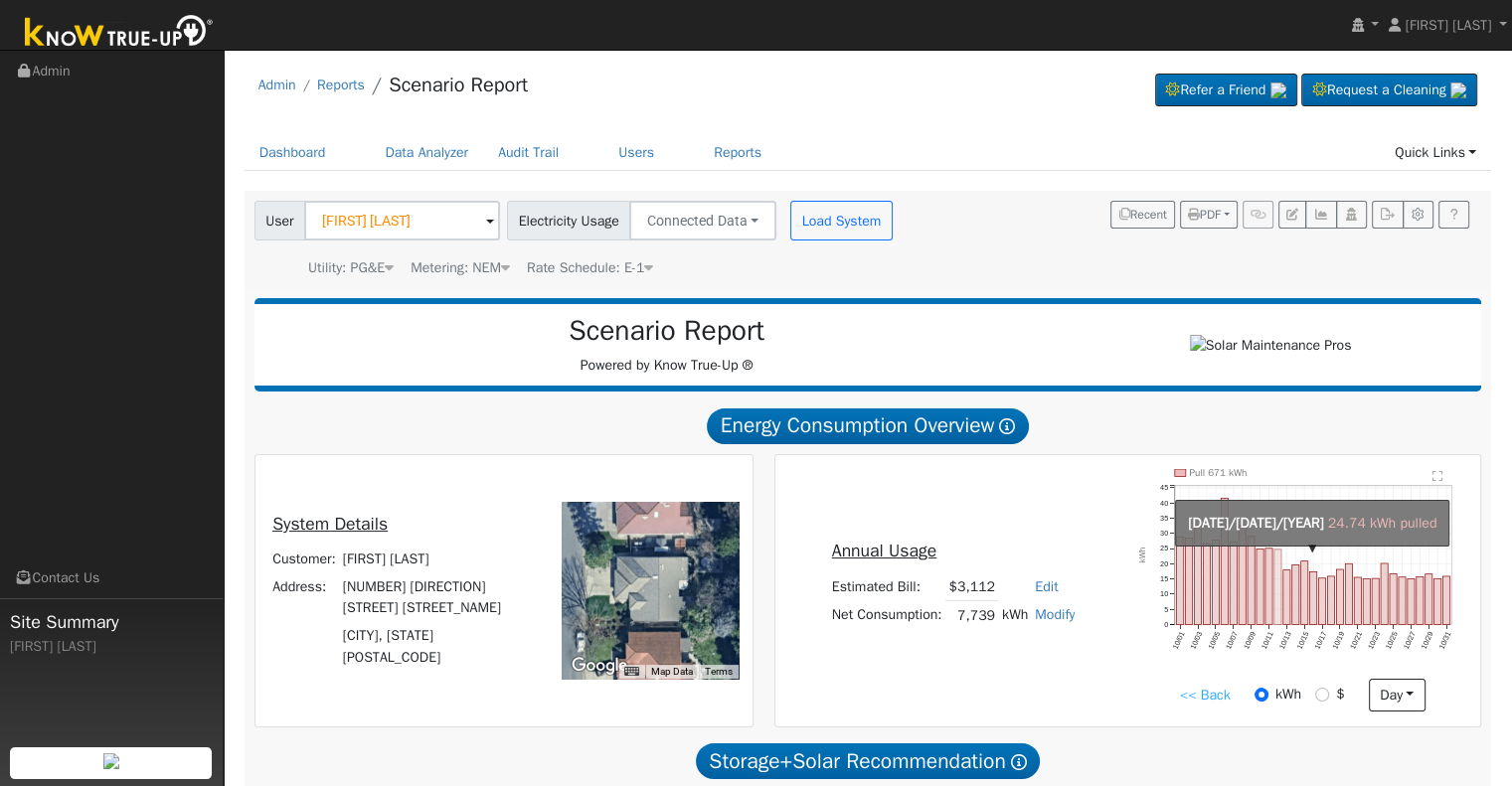 click on "onclick=""" 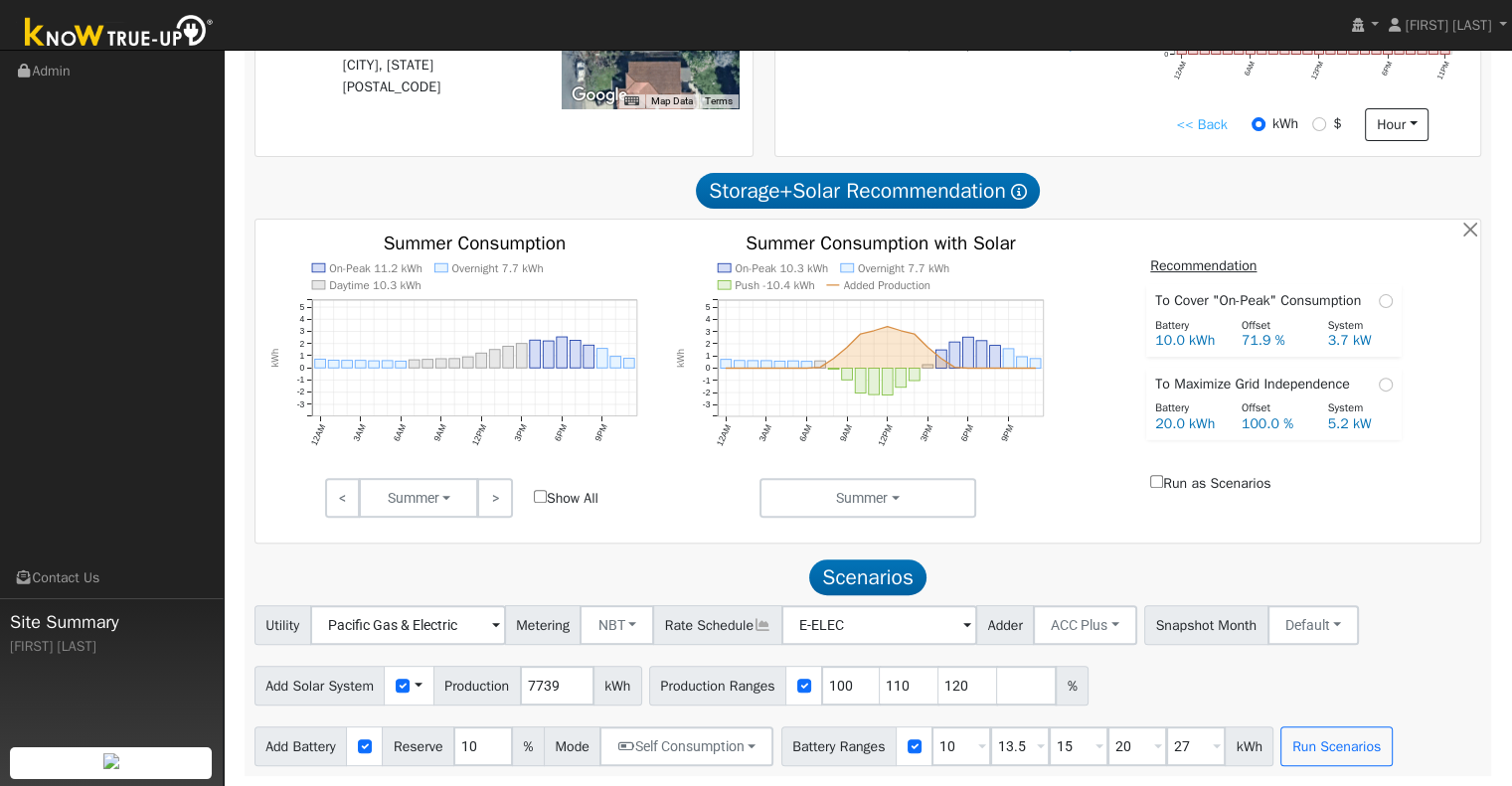 scroll, scrollTop: 575, scrollLeft: 0, axis: vertical 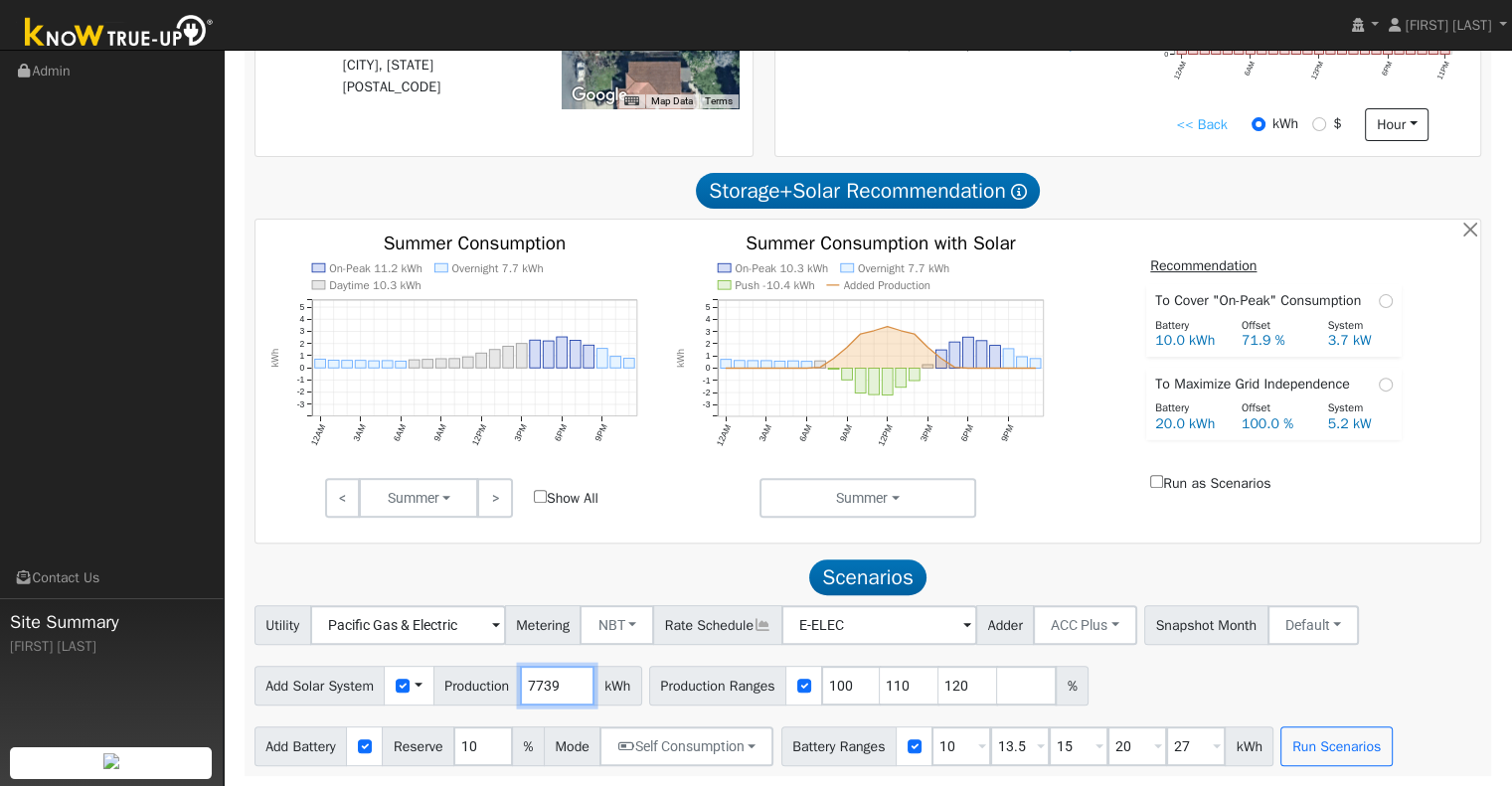 drag, startPoint x: 563, startPoint y: 687, endPoint x: 497, endPoint y: 685, distance: 66.0303 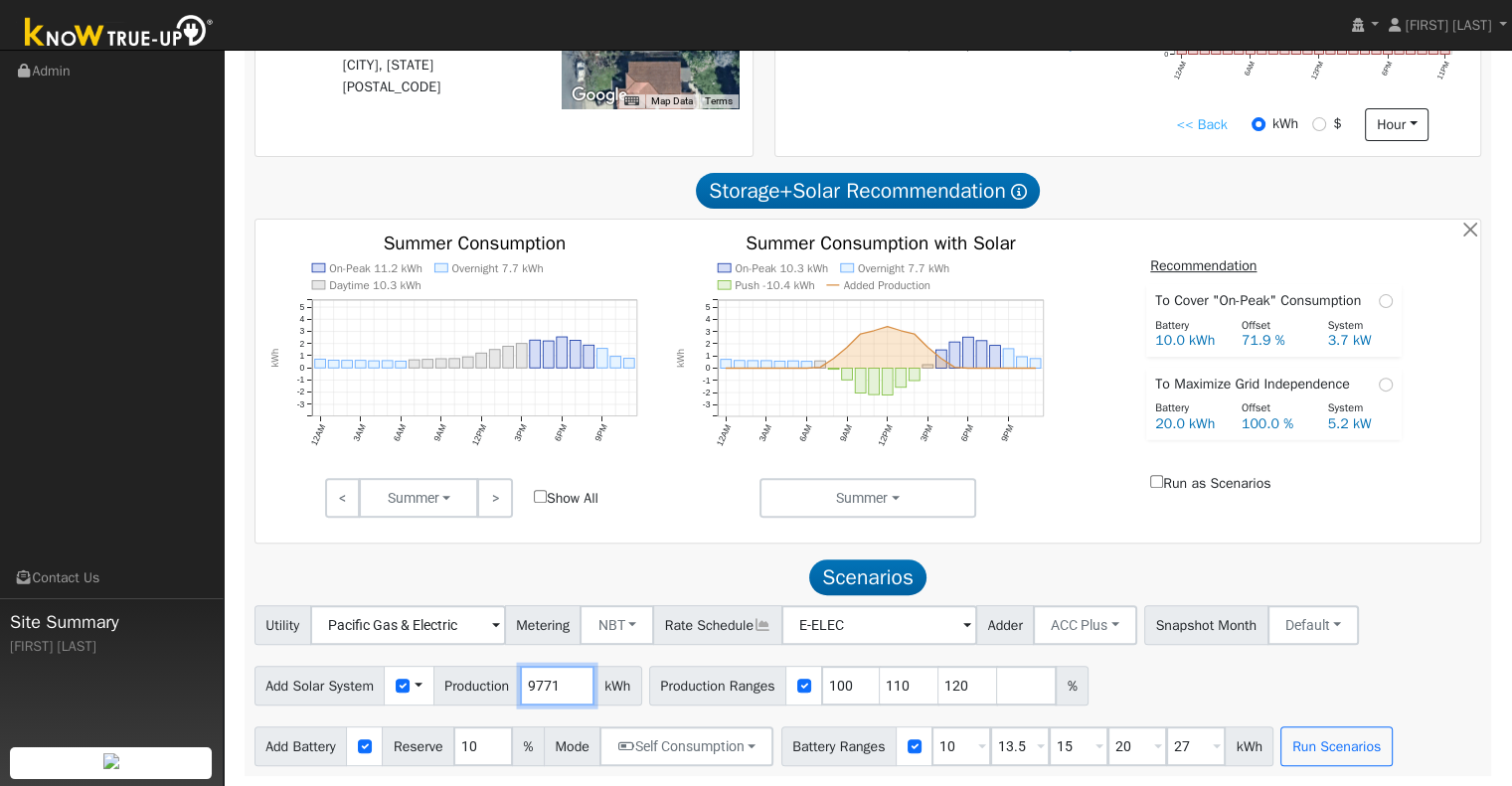 type on "9771" 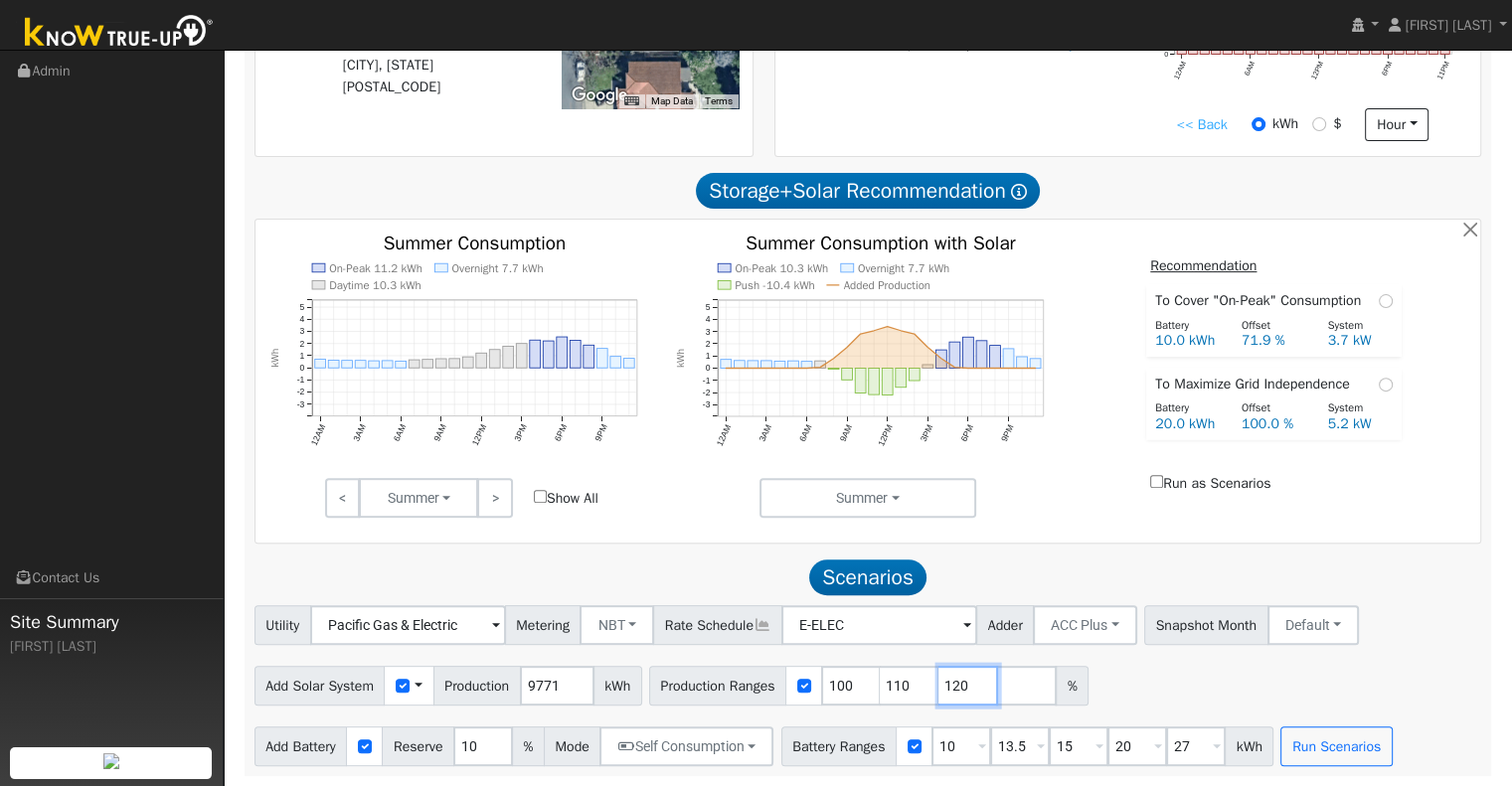 click on "120" at bounding box center [968, 686] 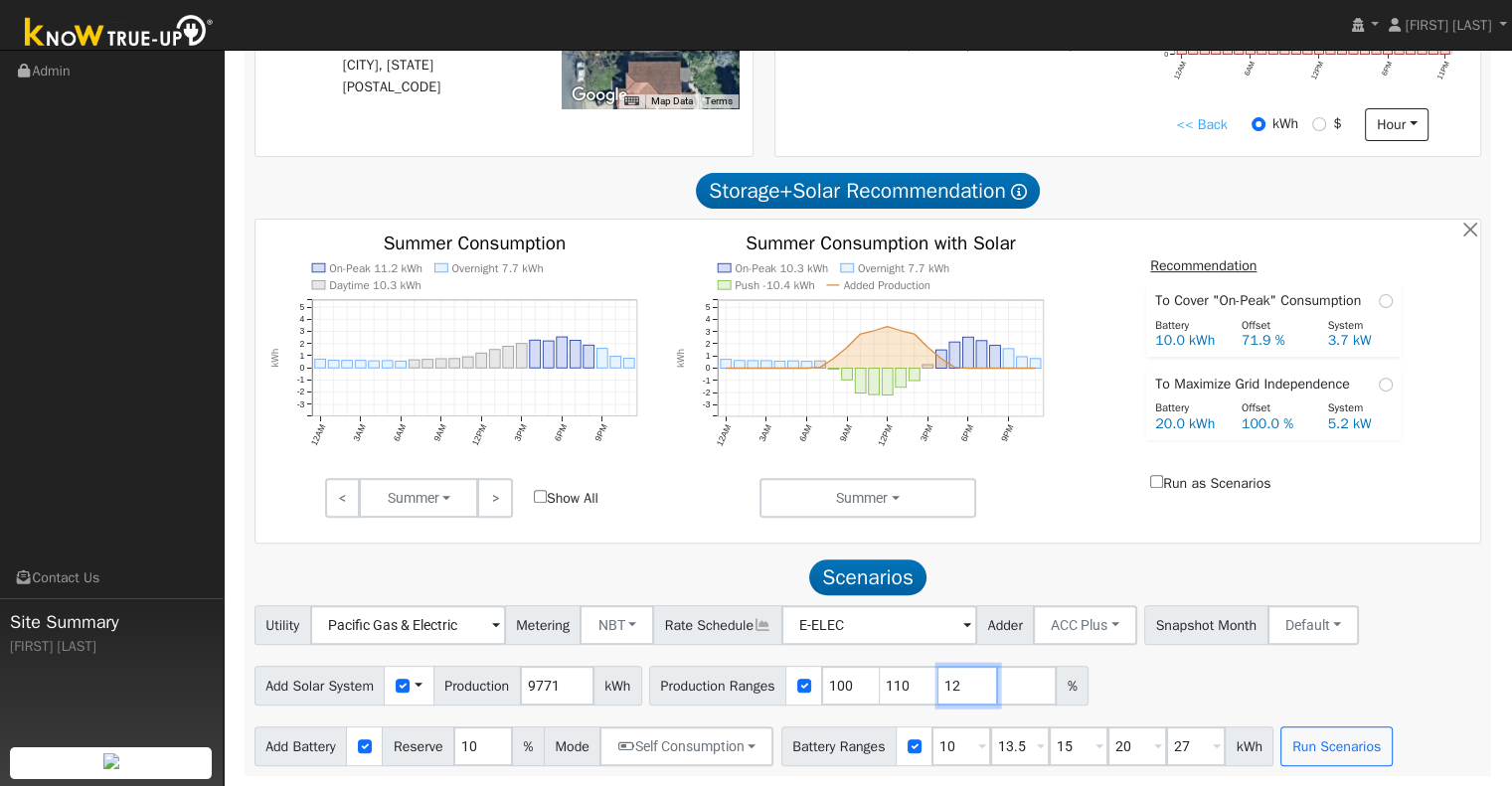 type on "1" 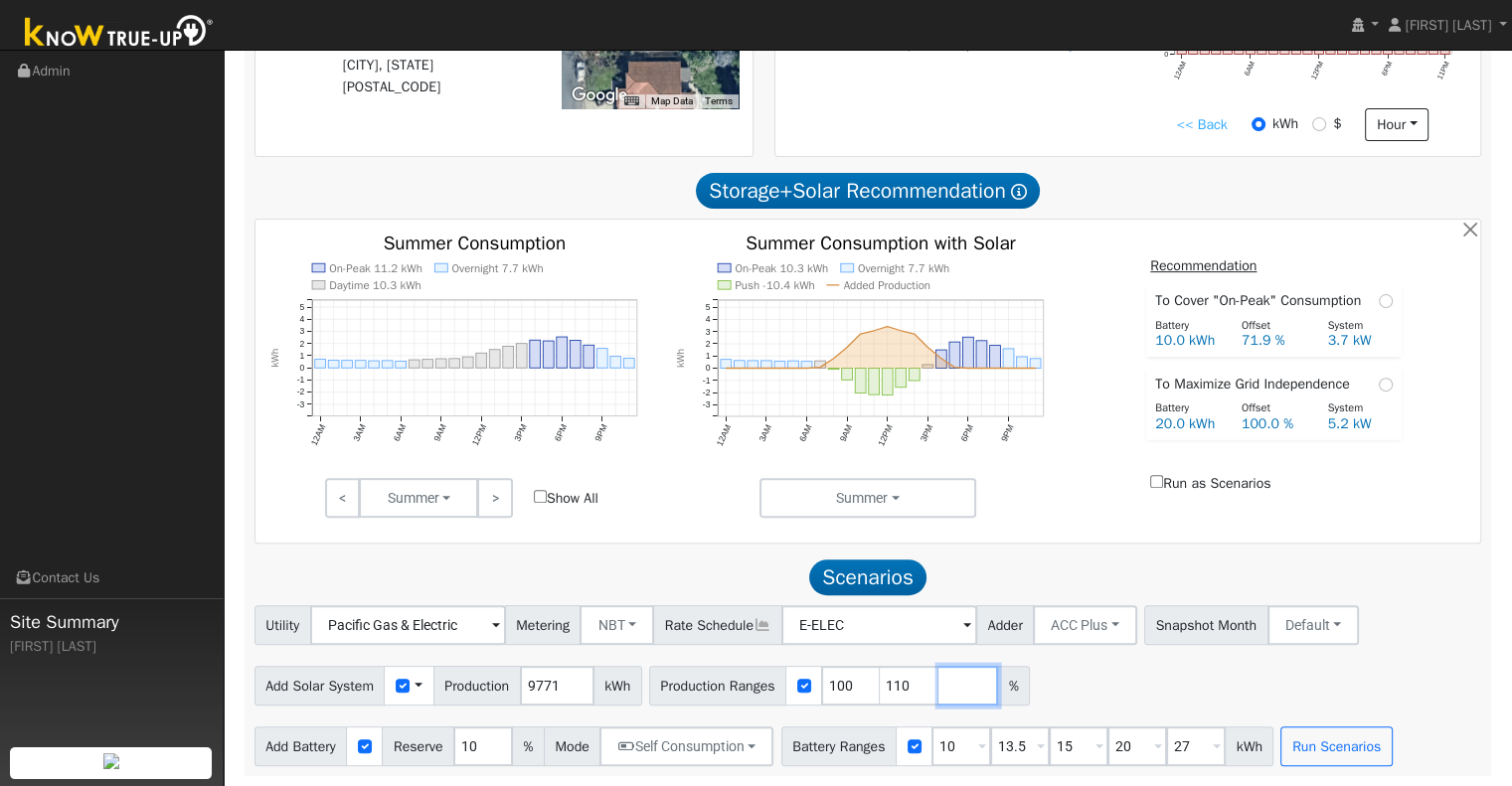 type 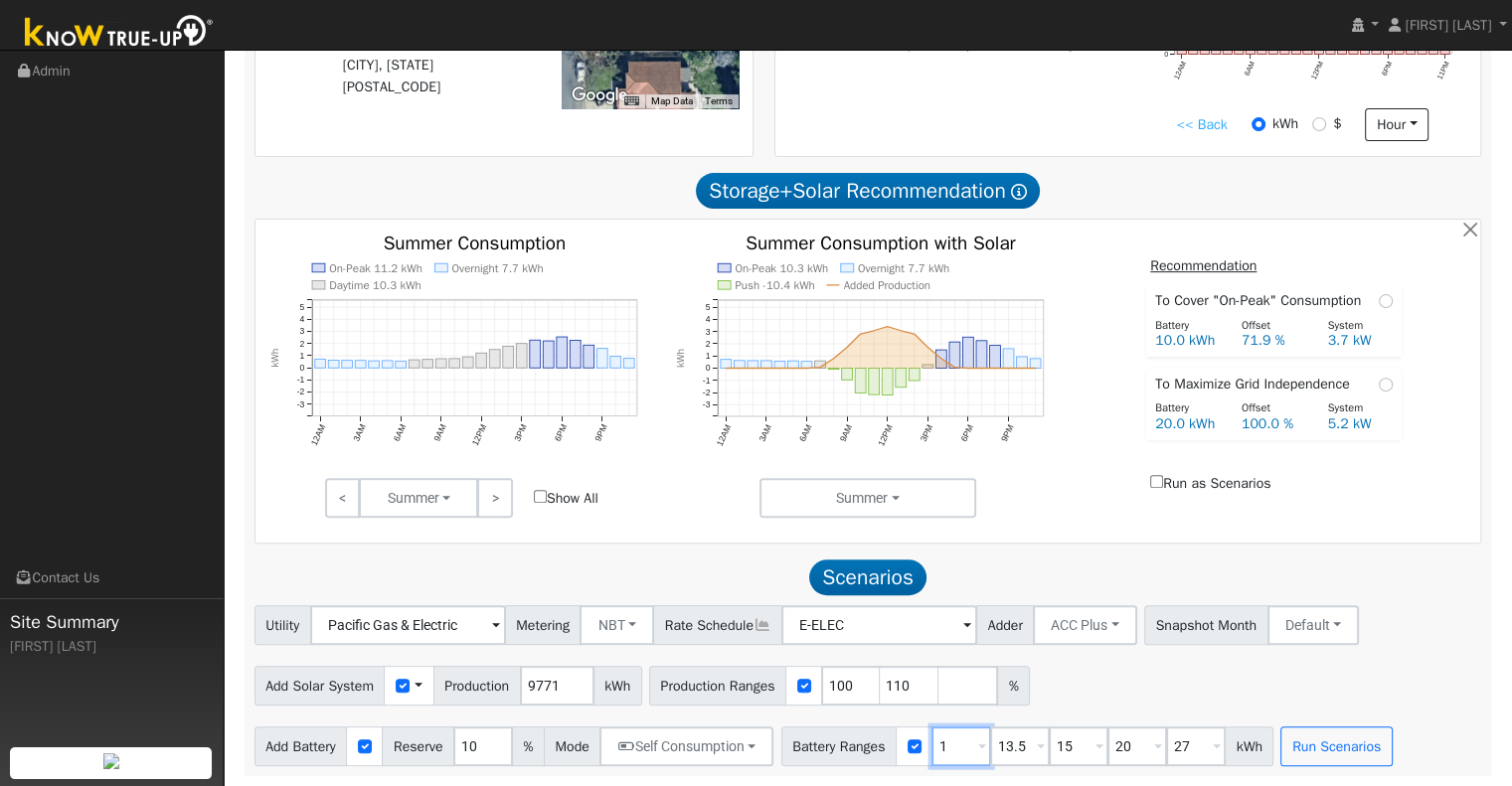 click on "1" at bounding box center (961, 746) 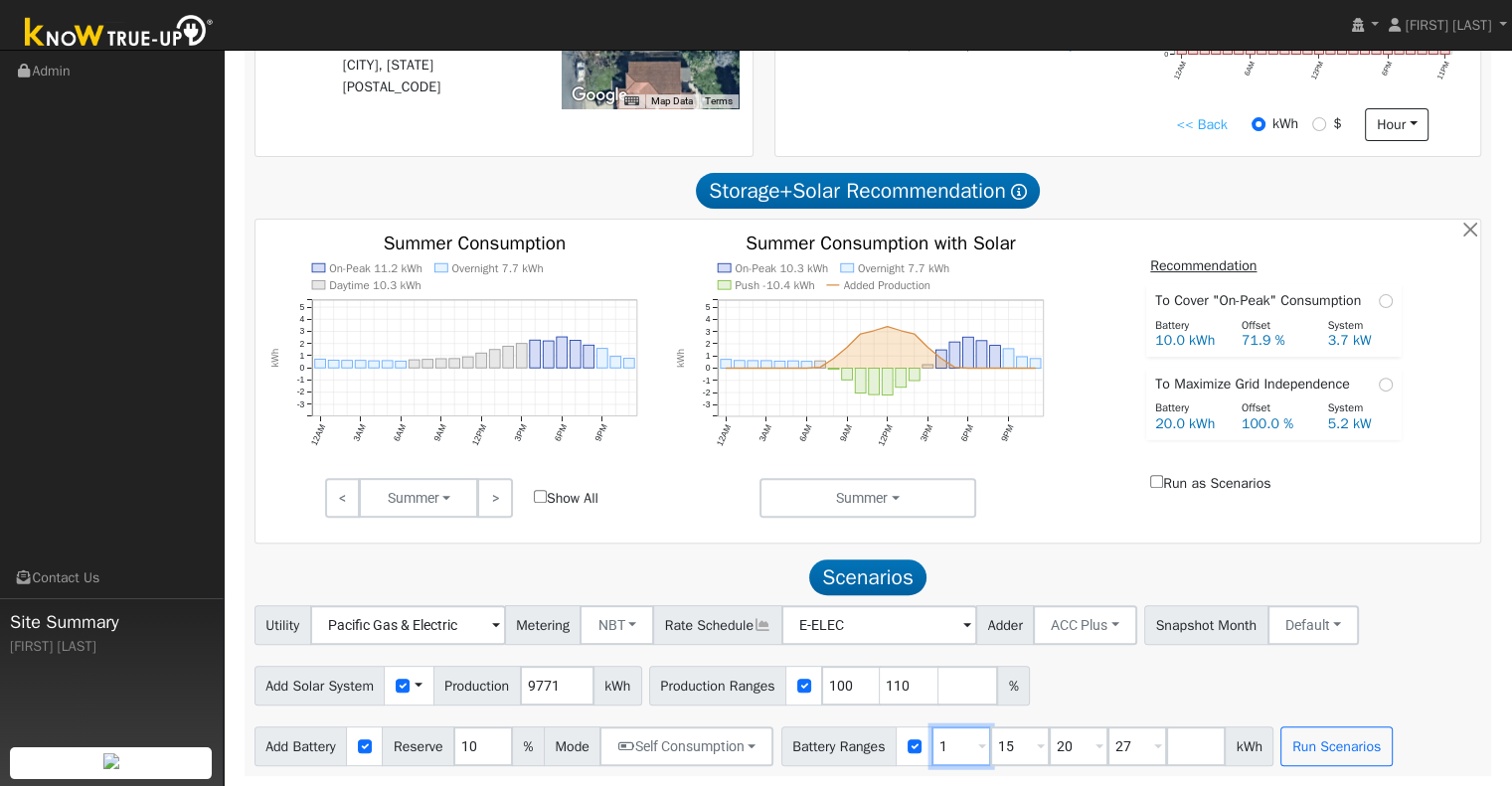 type on "15" 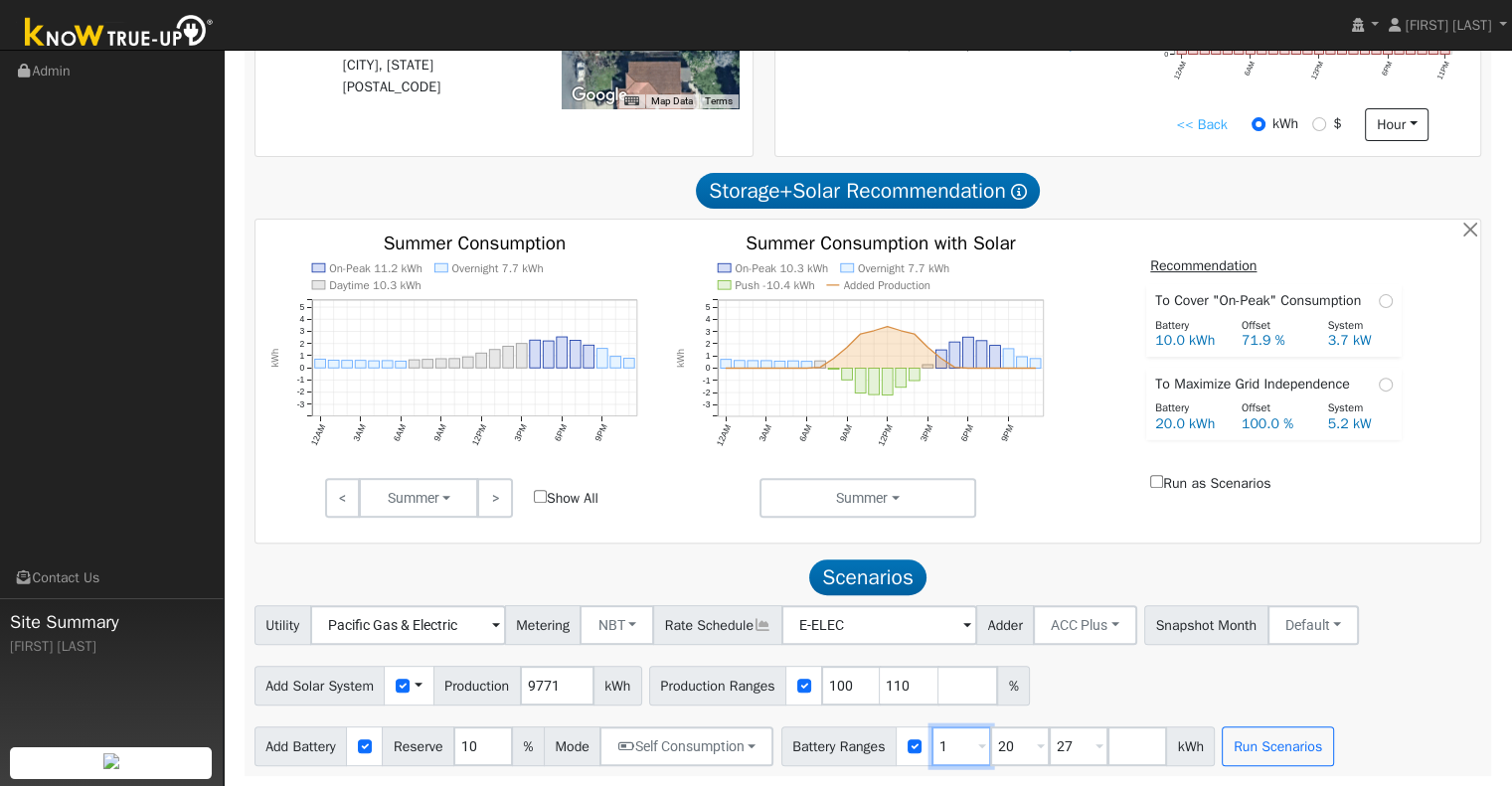 type on "20" 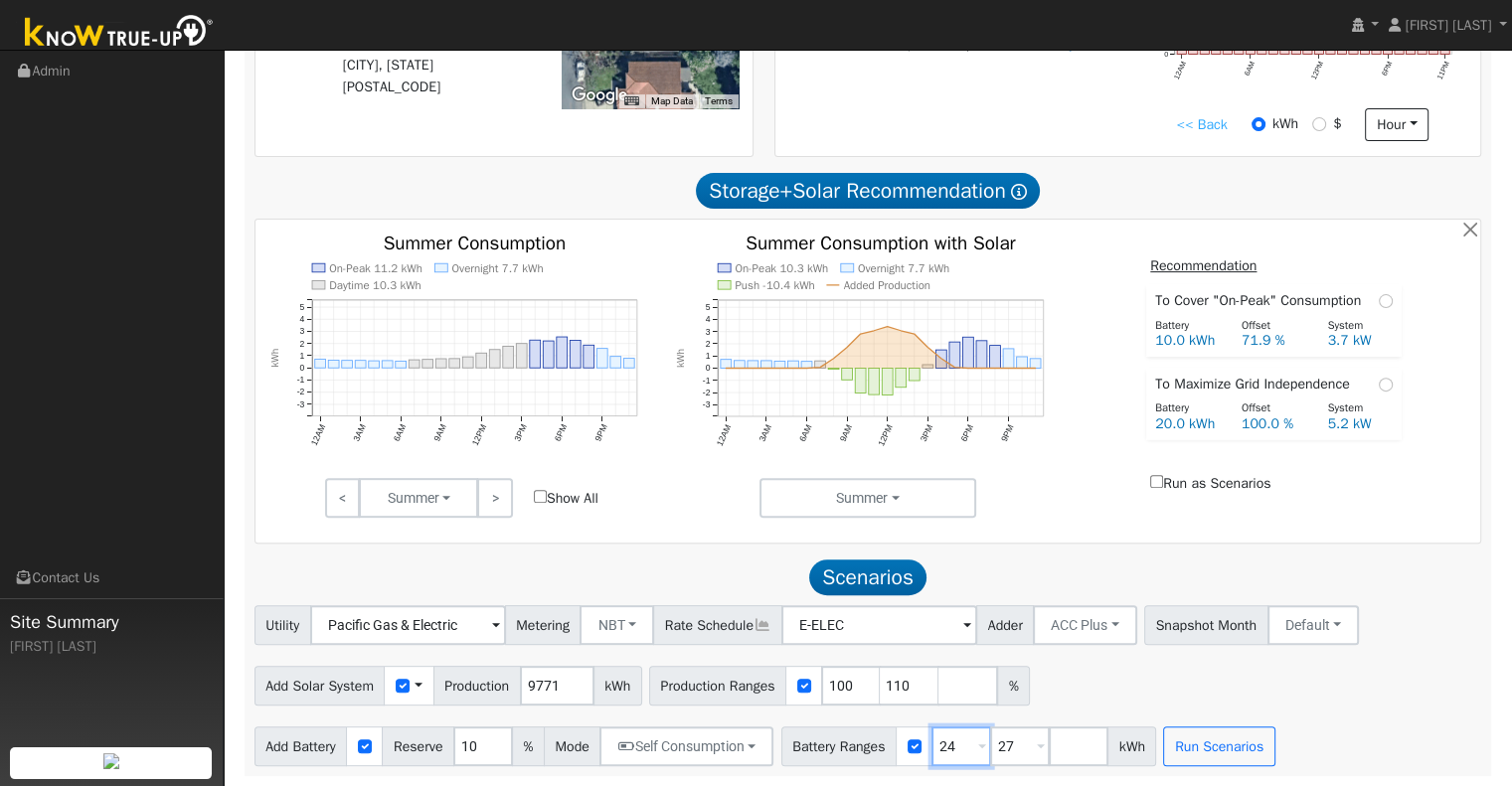 type on "24" 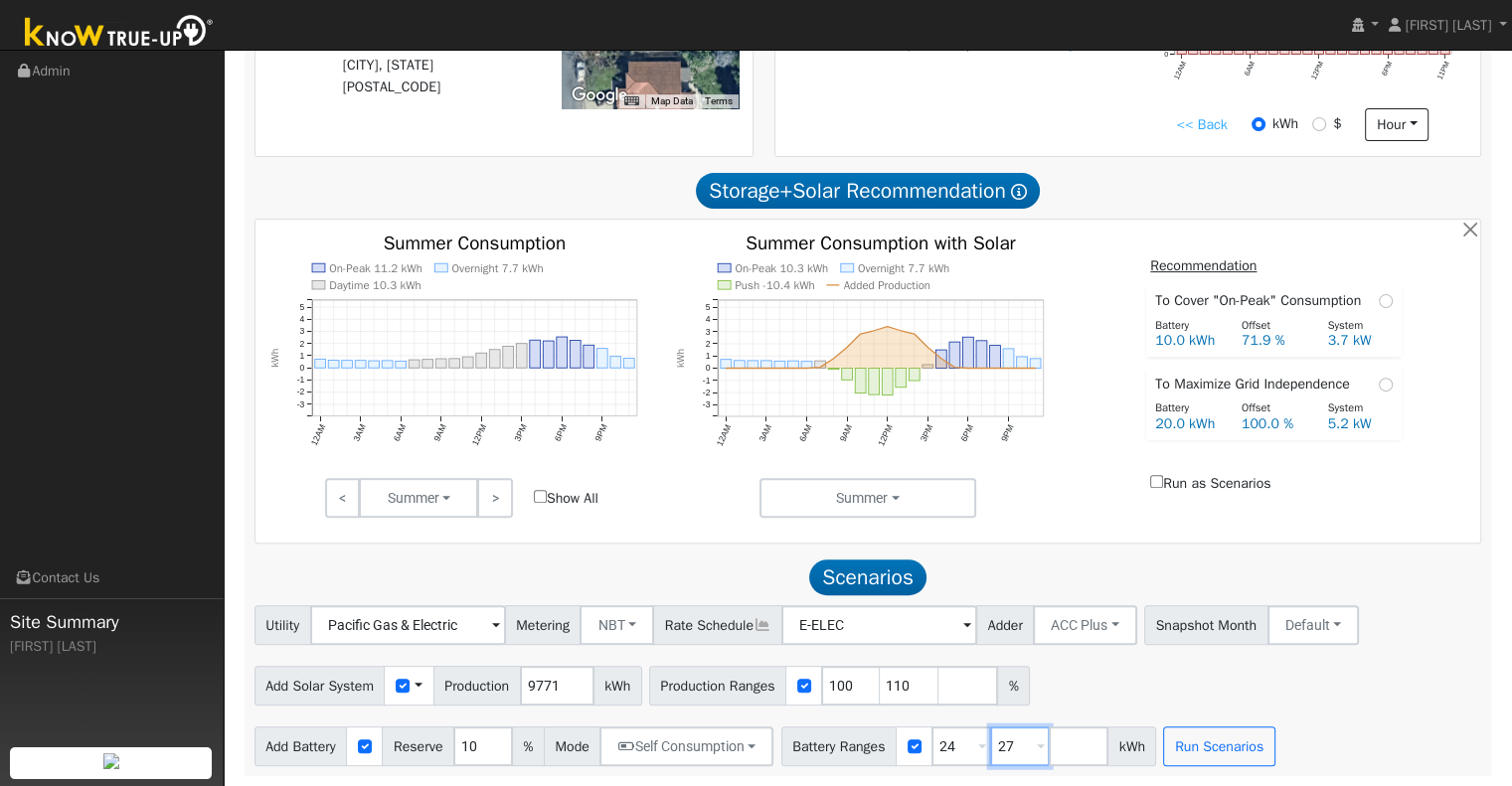 click on "27" at bounding box center [1020, 746] 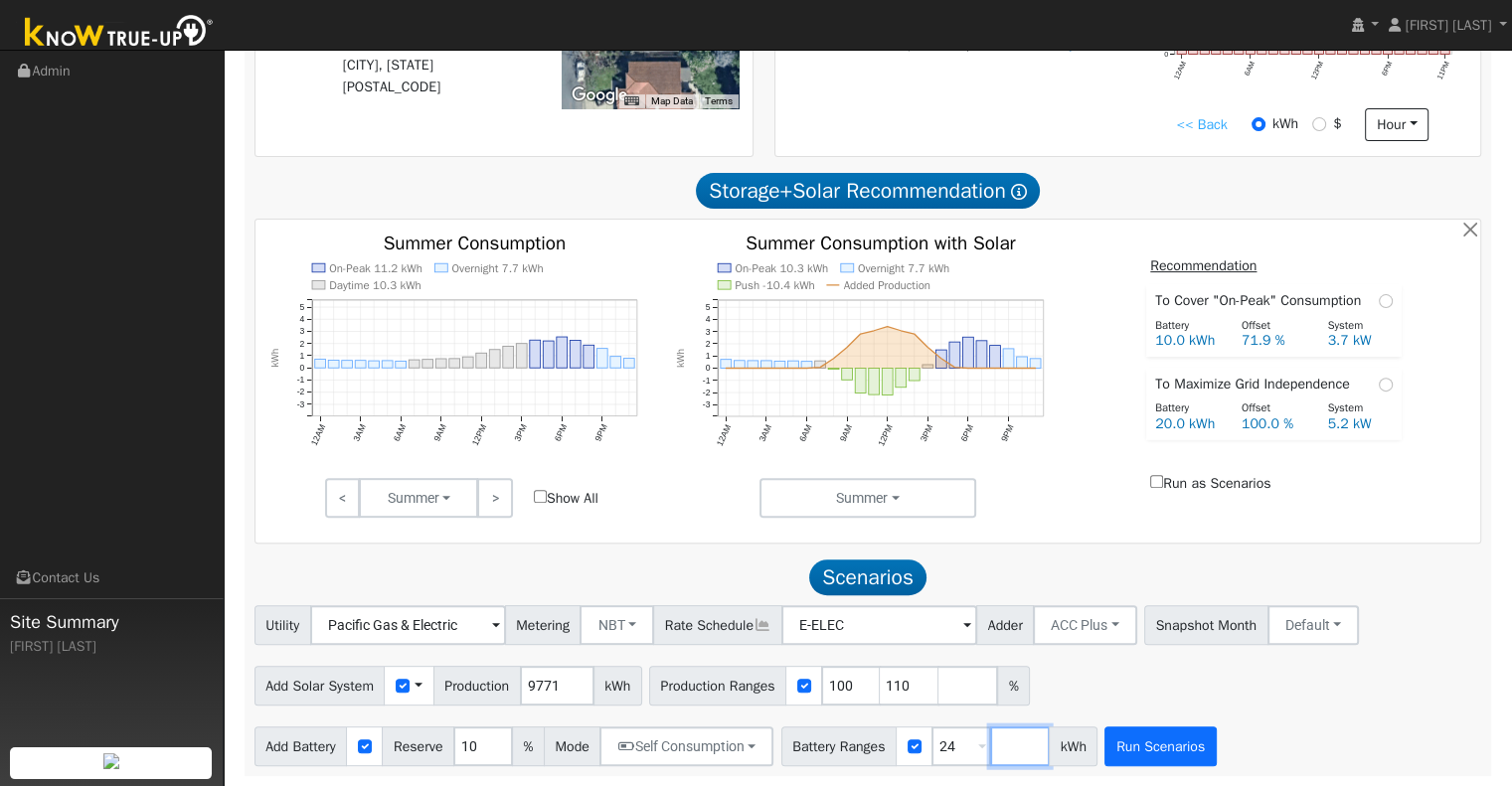 type 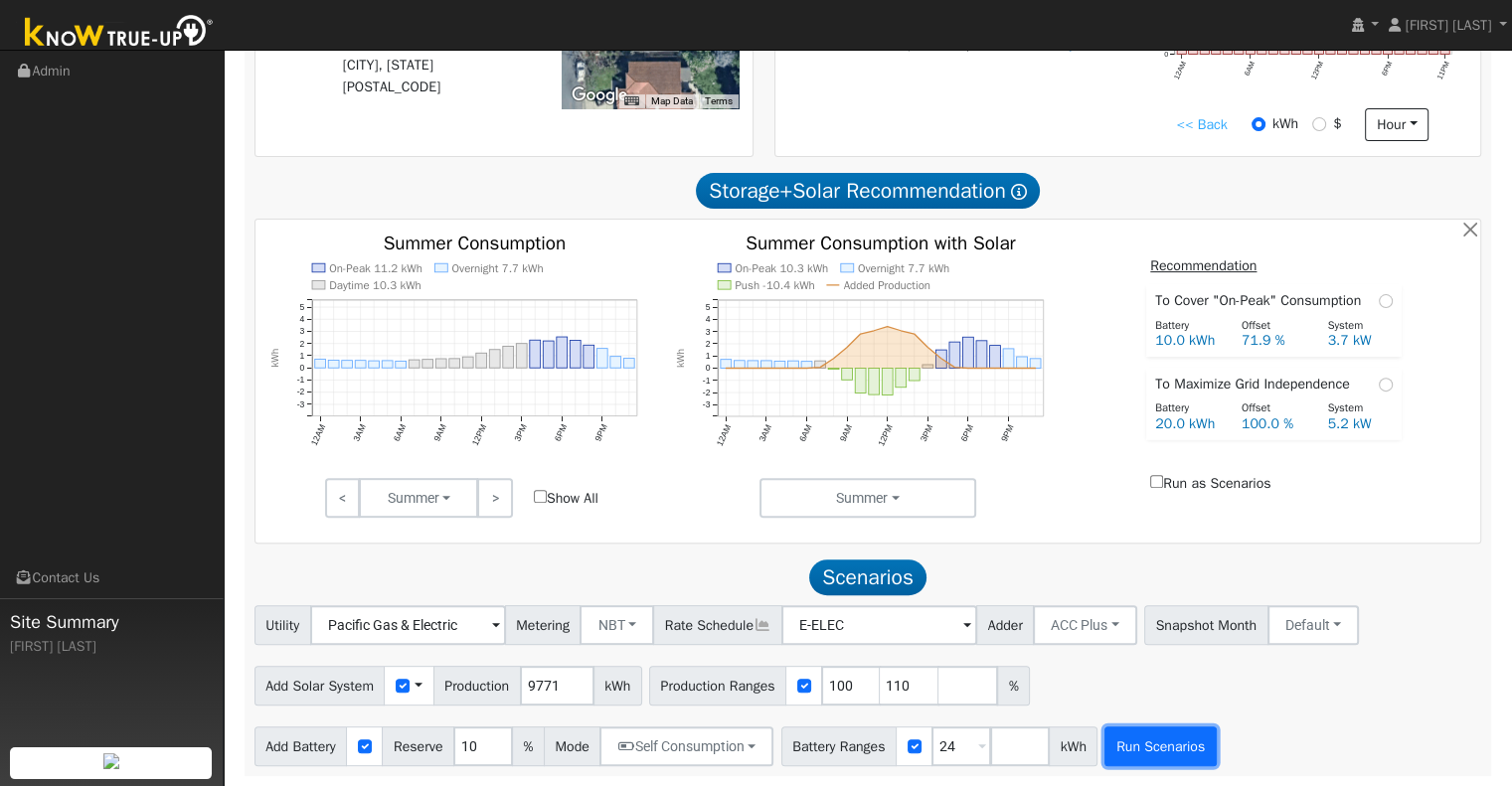 click on "Run Scenarios" at bounding box center (1160, 746) 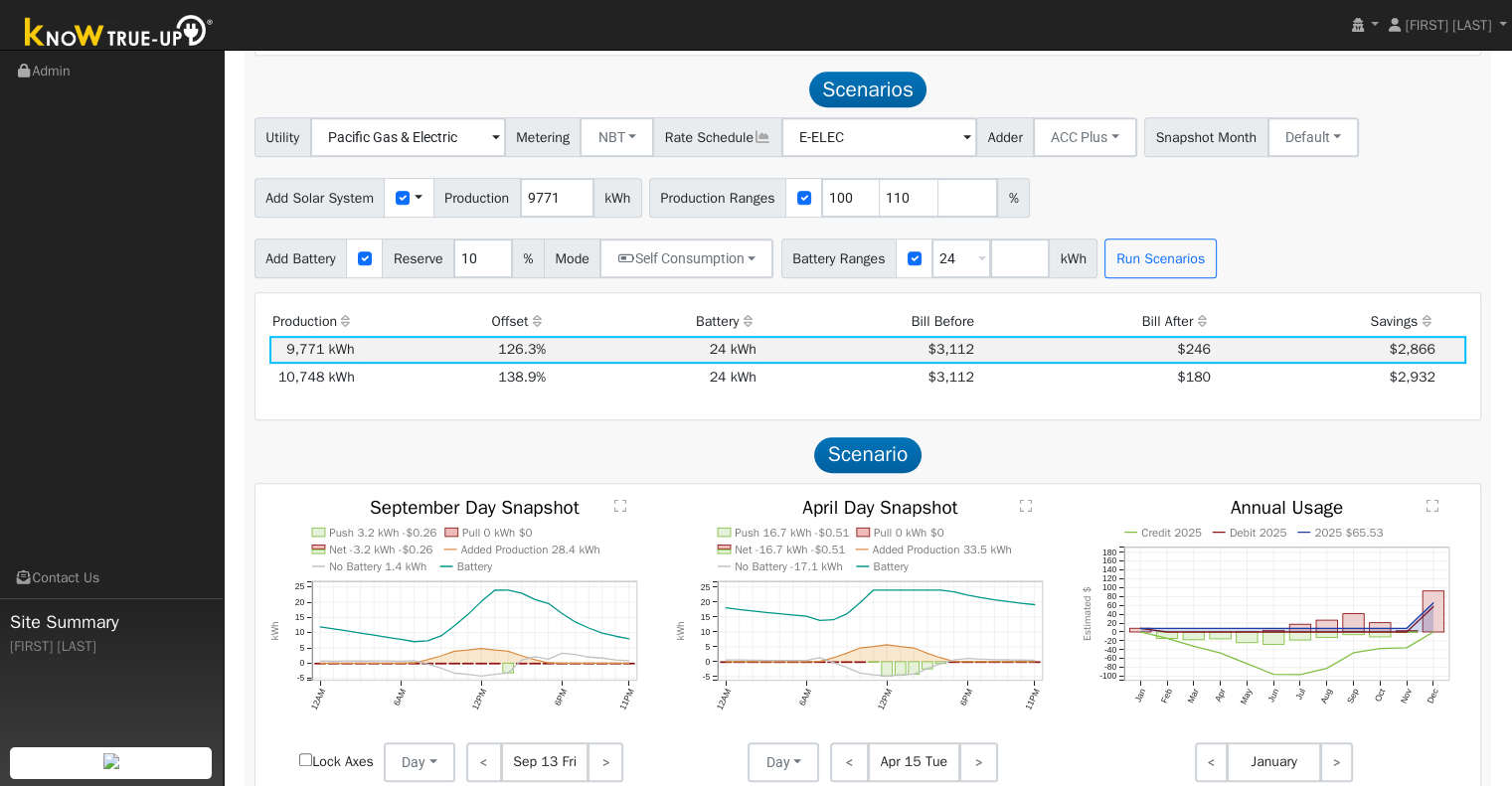 scroll, scrollTop: 1073, scrollLeft: 0, axis: vertical 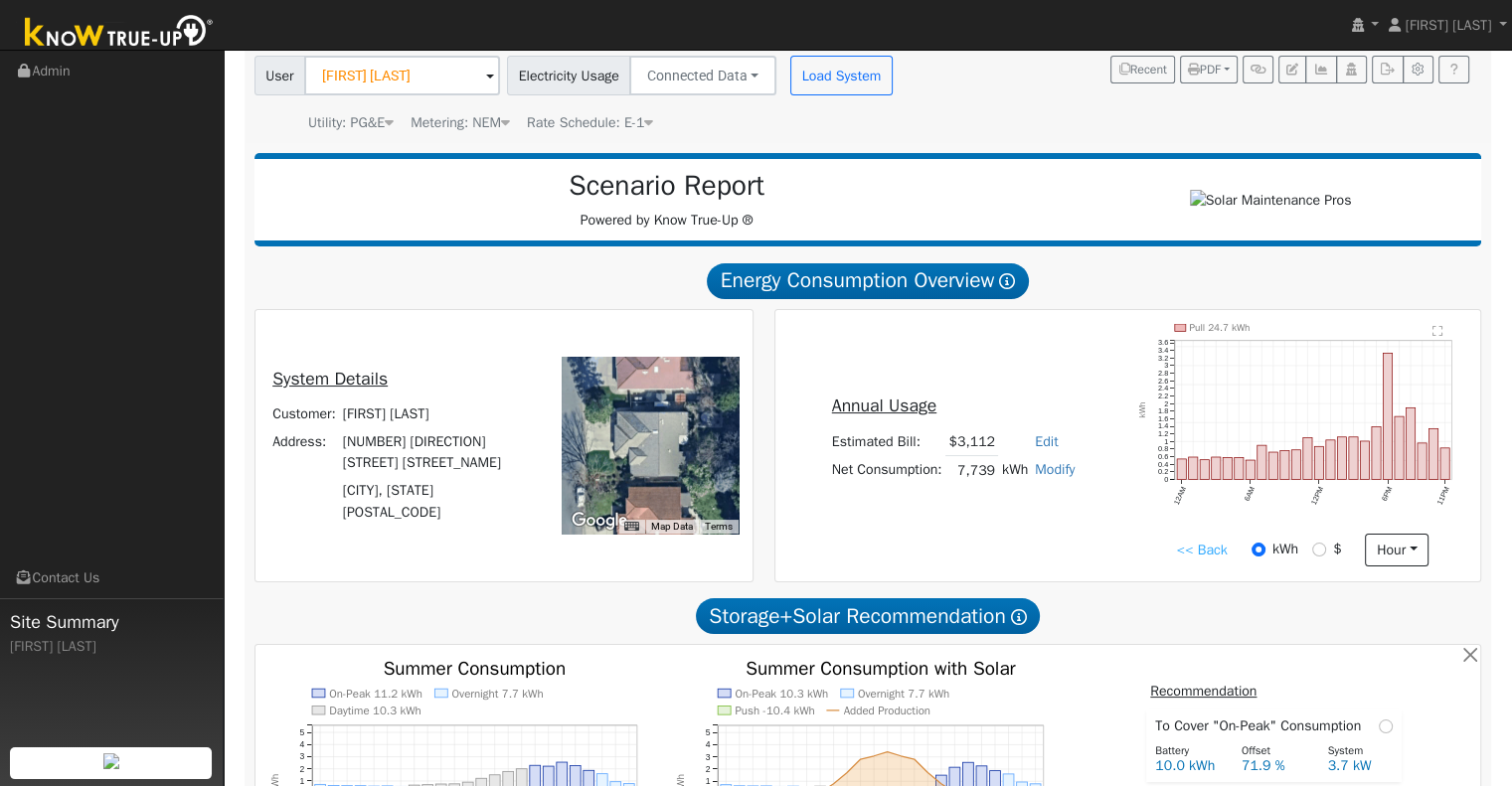 click on "<< Back" at bounding box center (1201, 550) 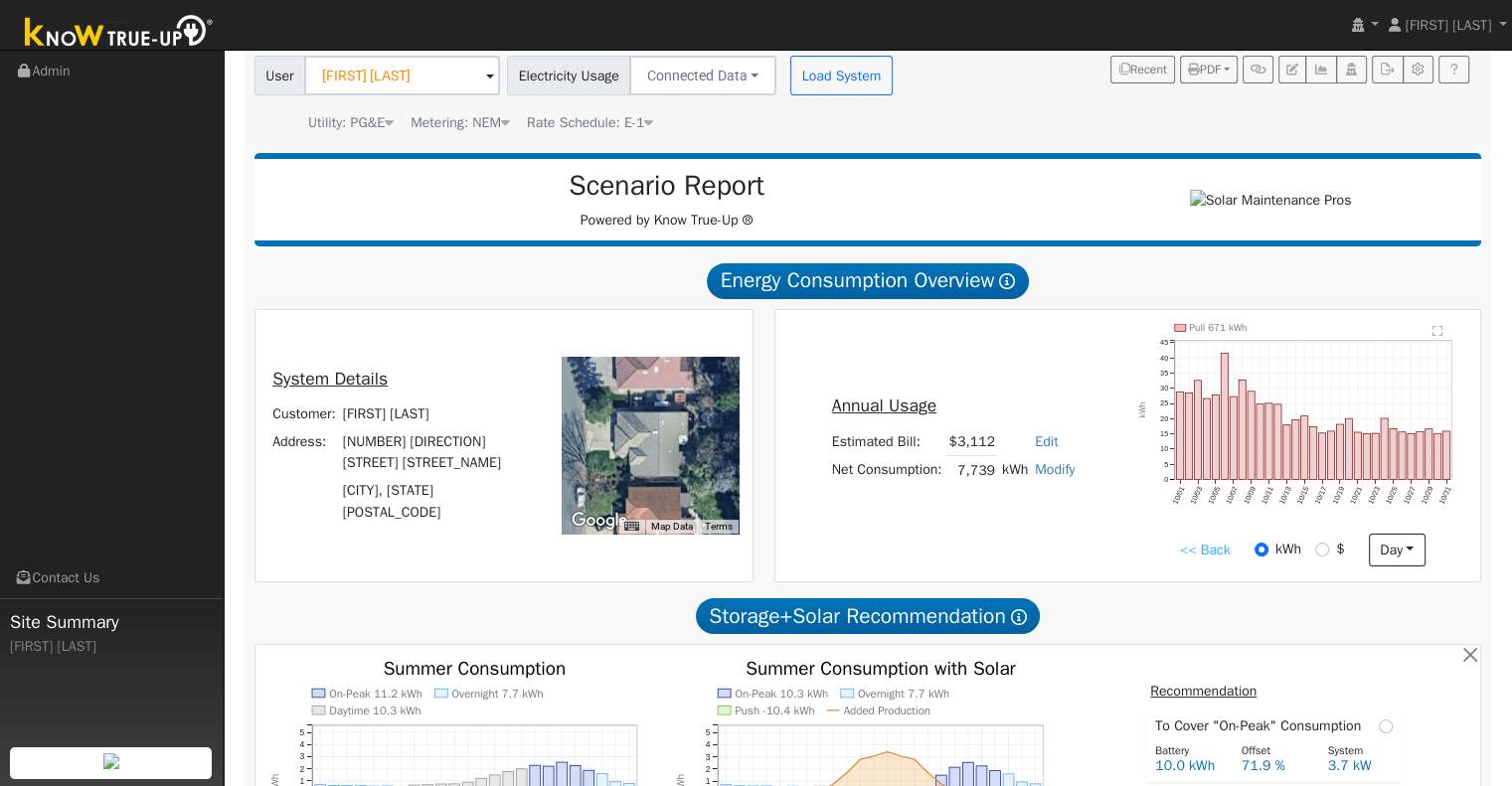 click on "<< Back" at bounding box center [1205, 550] 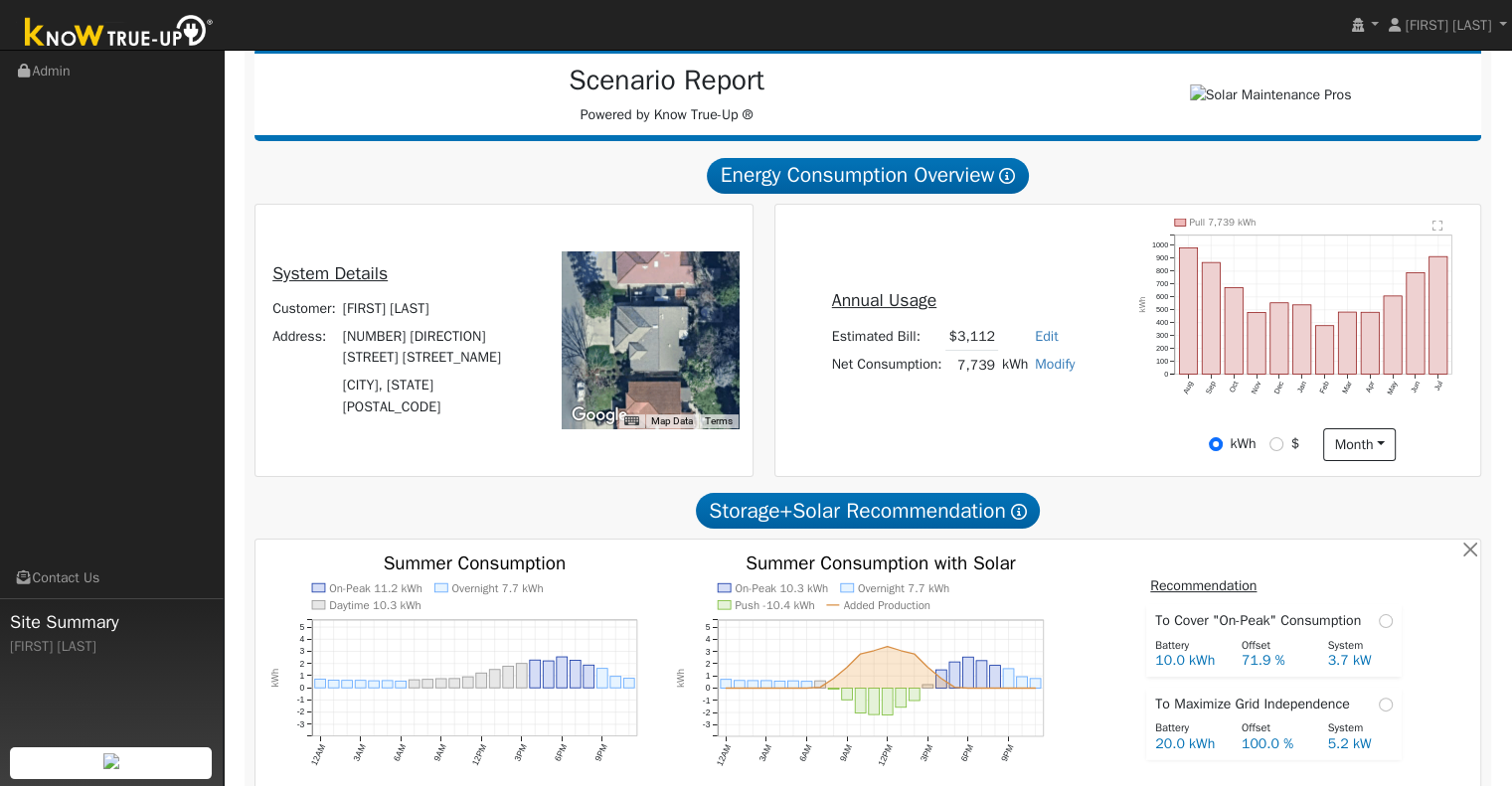 scroll, scrollTop: 244, scrollLeft: 0, axis: vertical 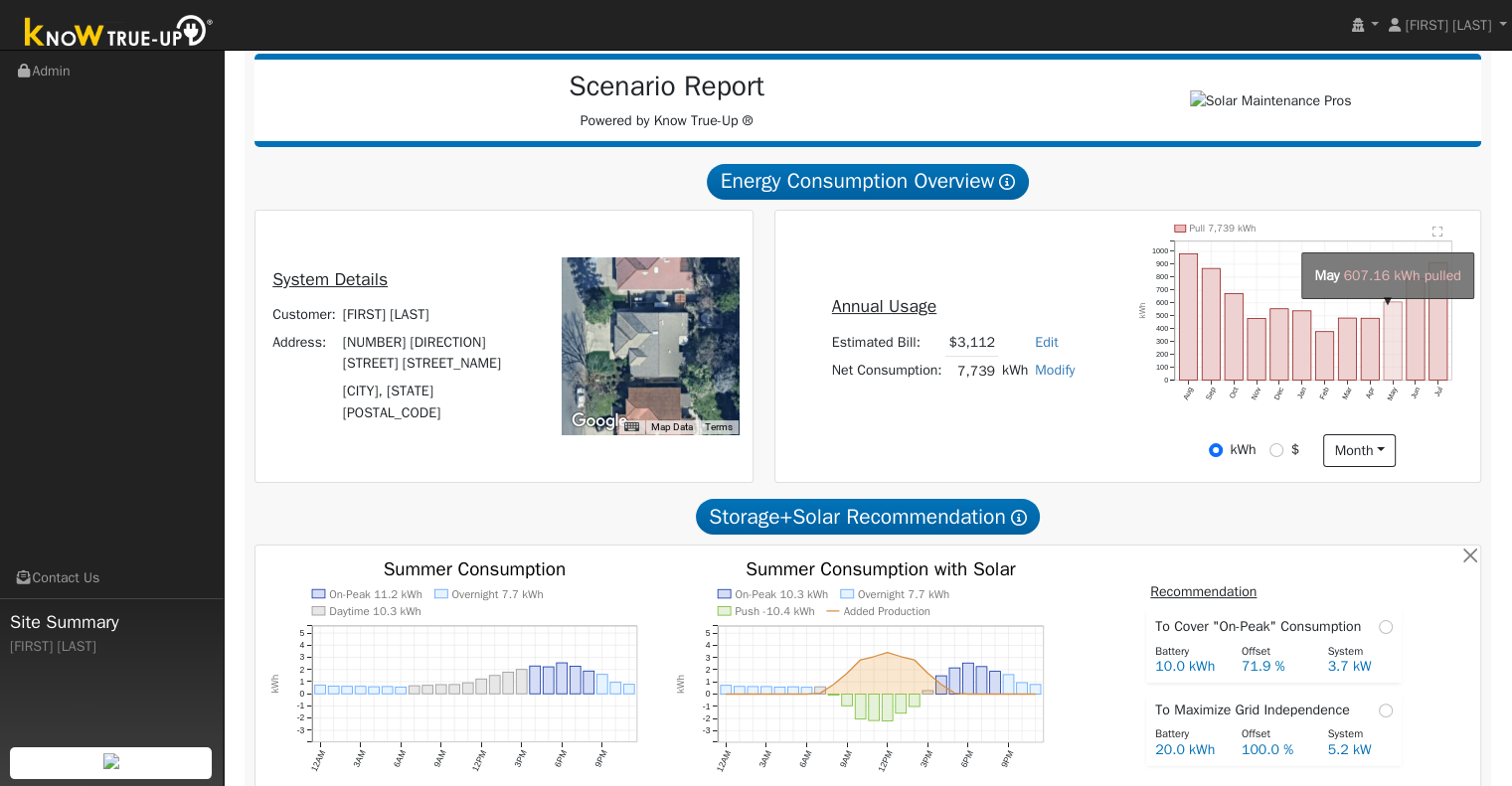 click on "onclick=""" 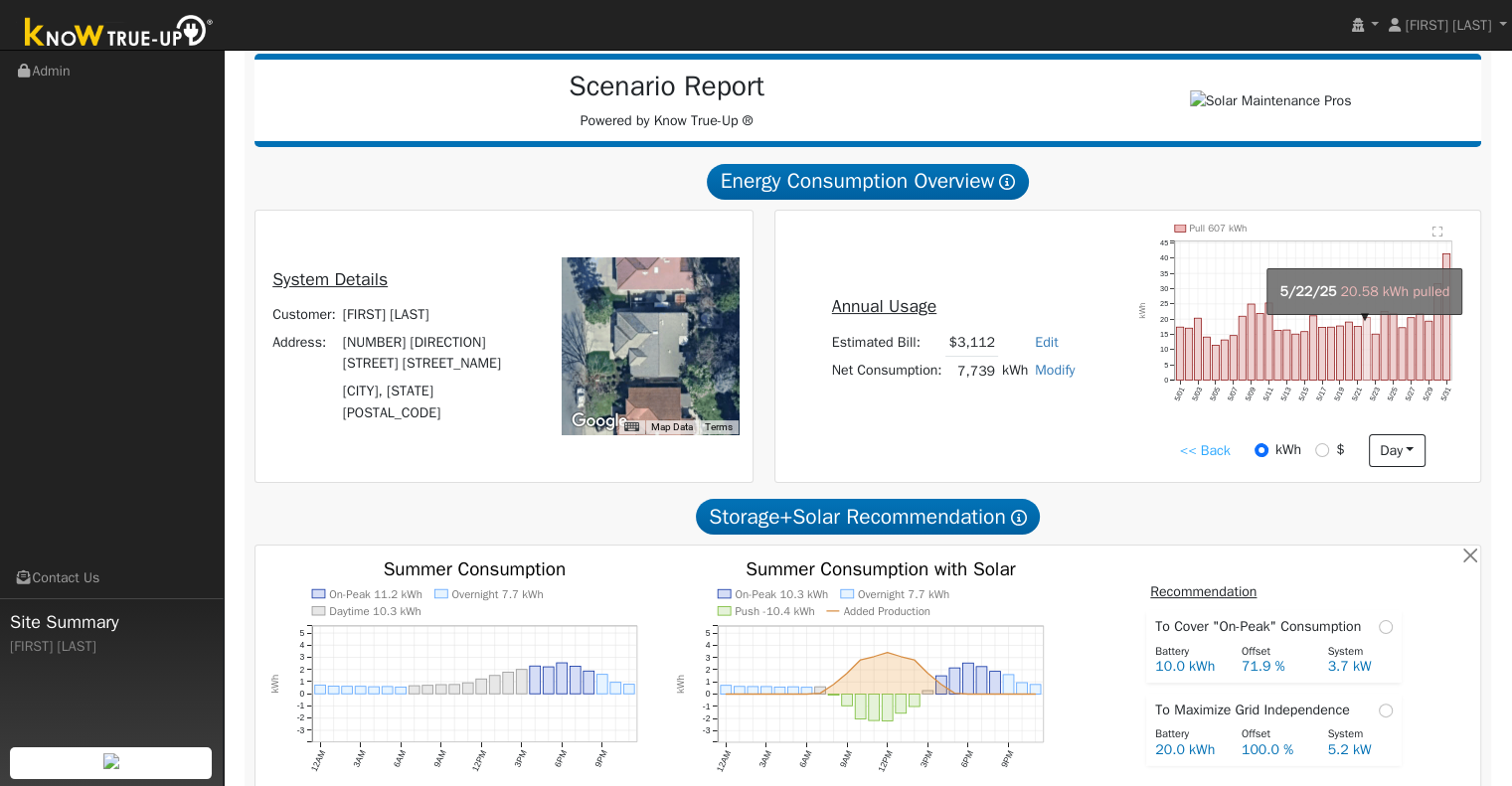 click on "onclick=""" 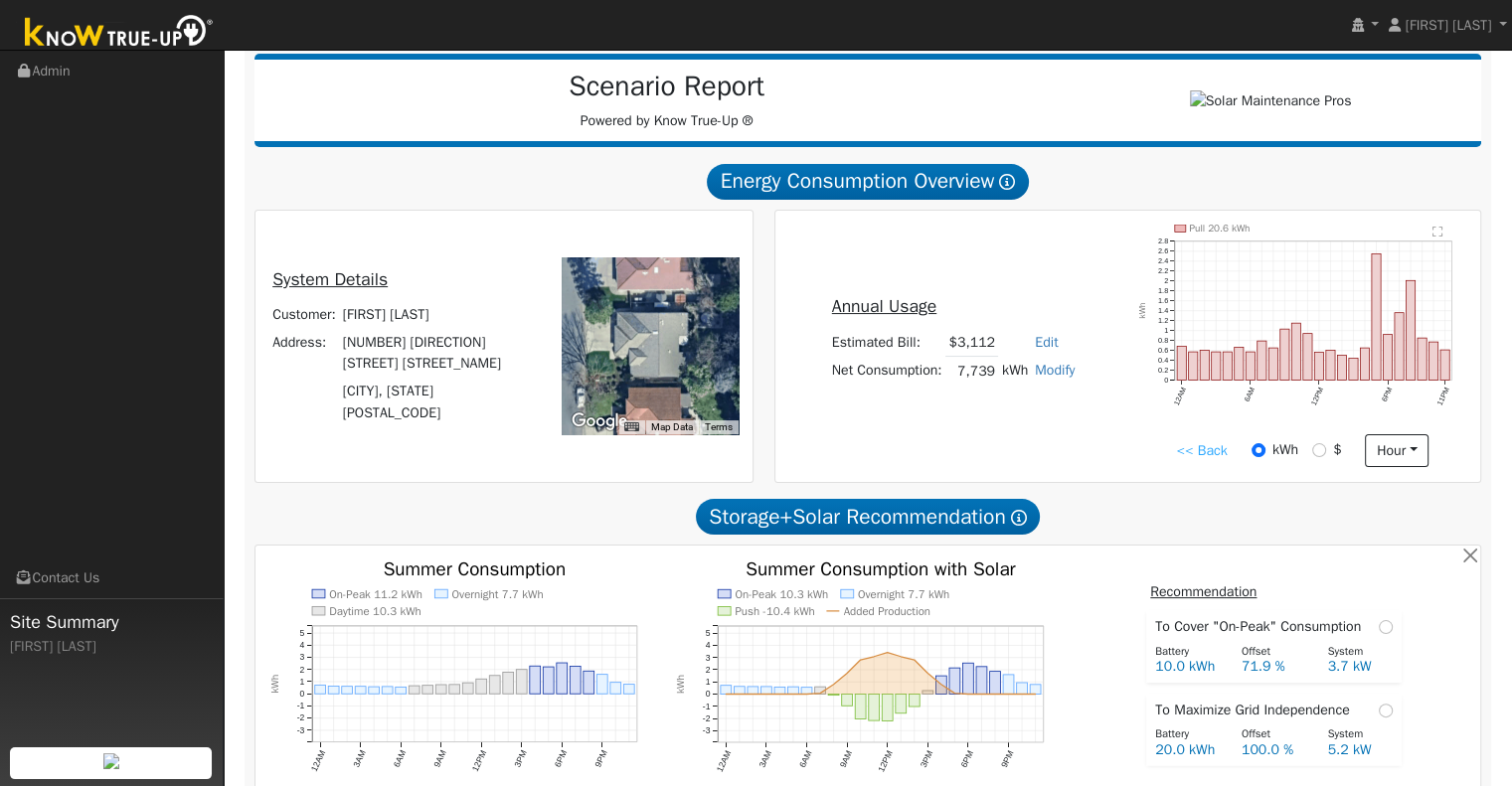 click on "<< Back" at bounding box center [1201, 450] 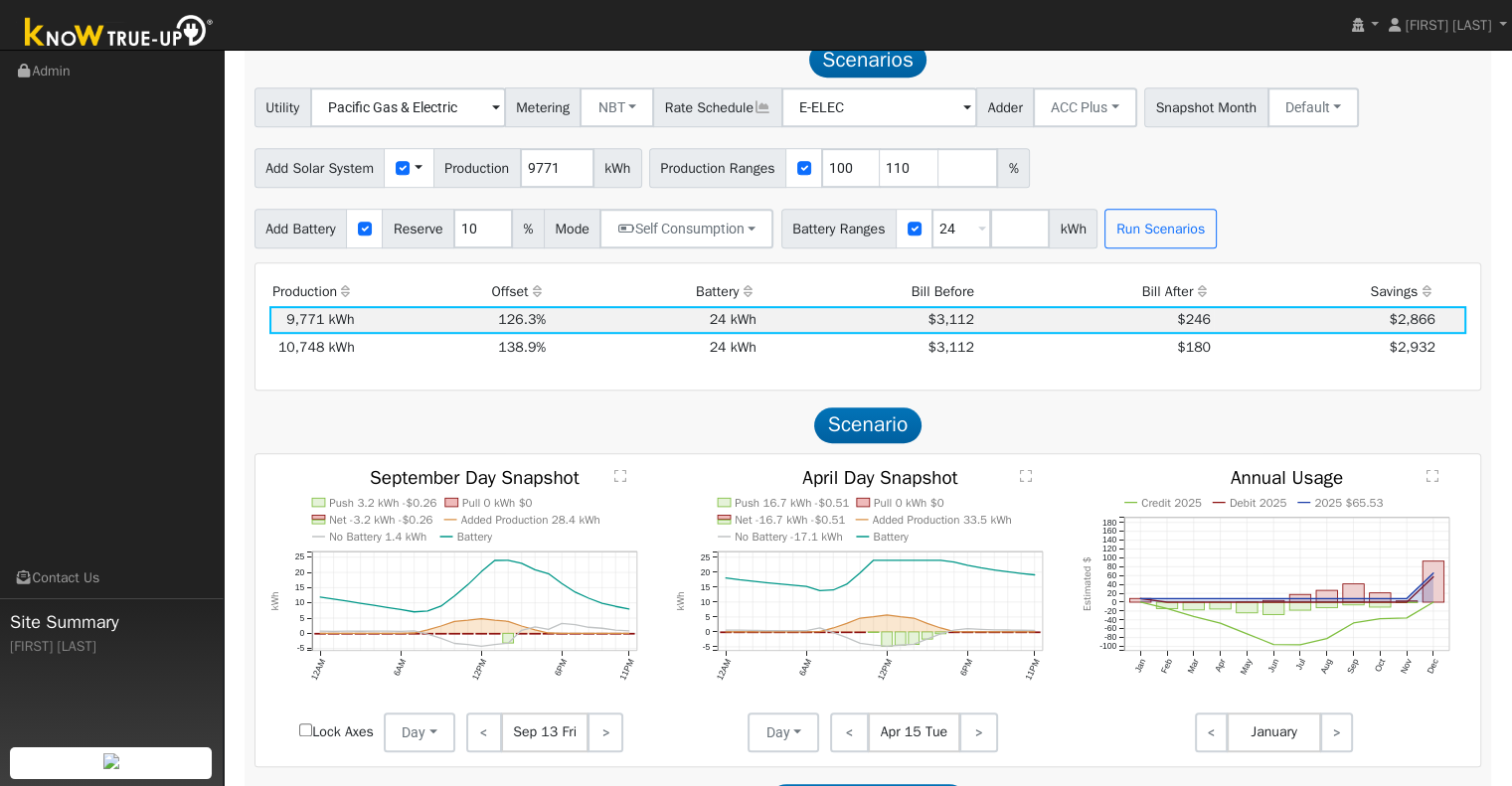 scroll, scrollTop: 1007, scrollLeft: 0, axis: vertical 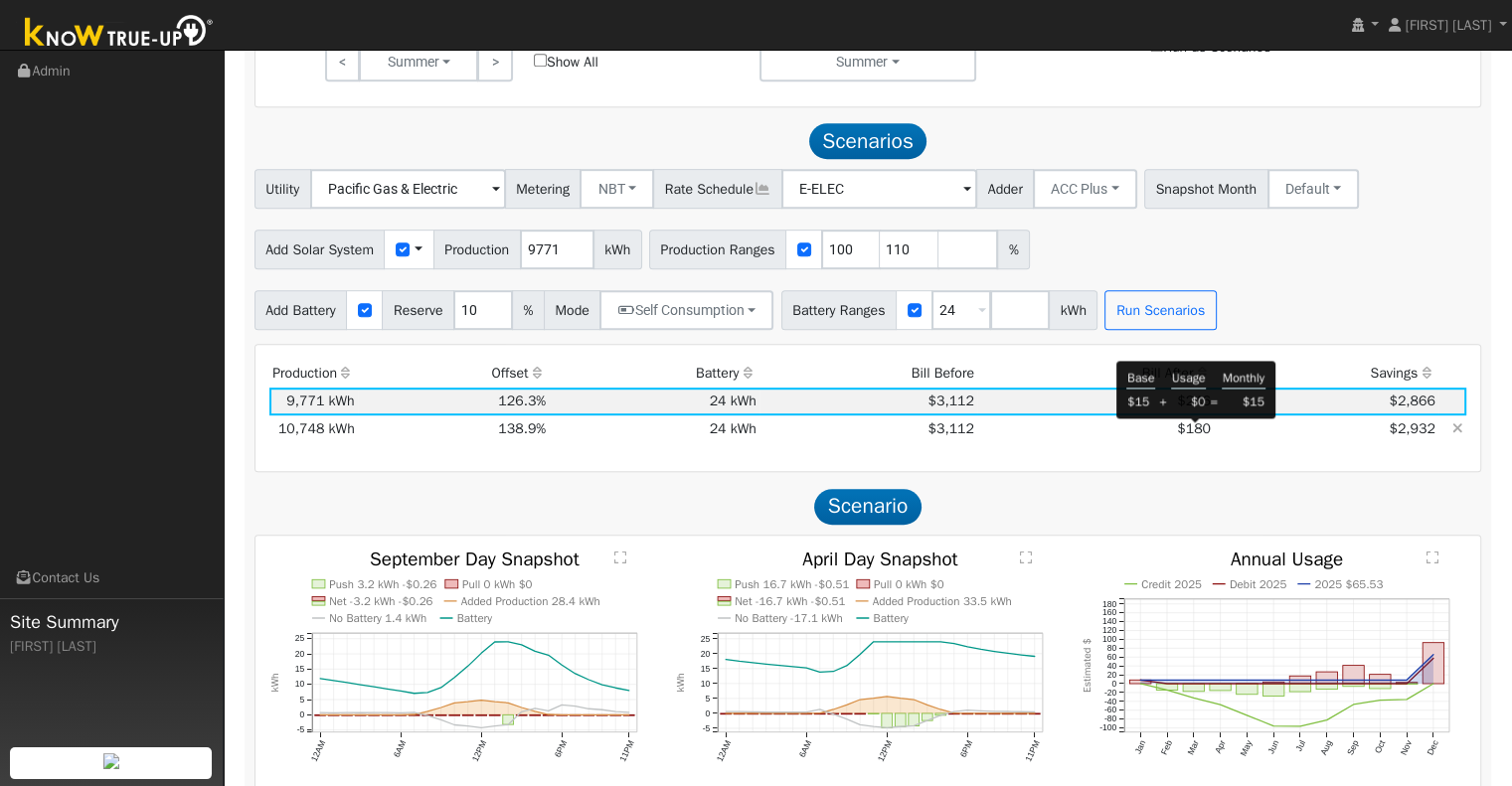click on "$180" at bounding box center (1194, 428) 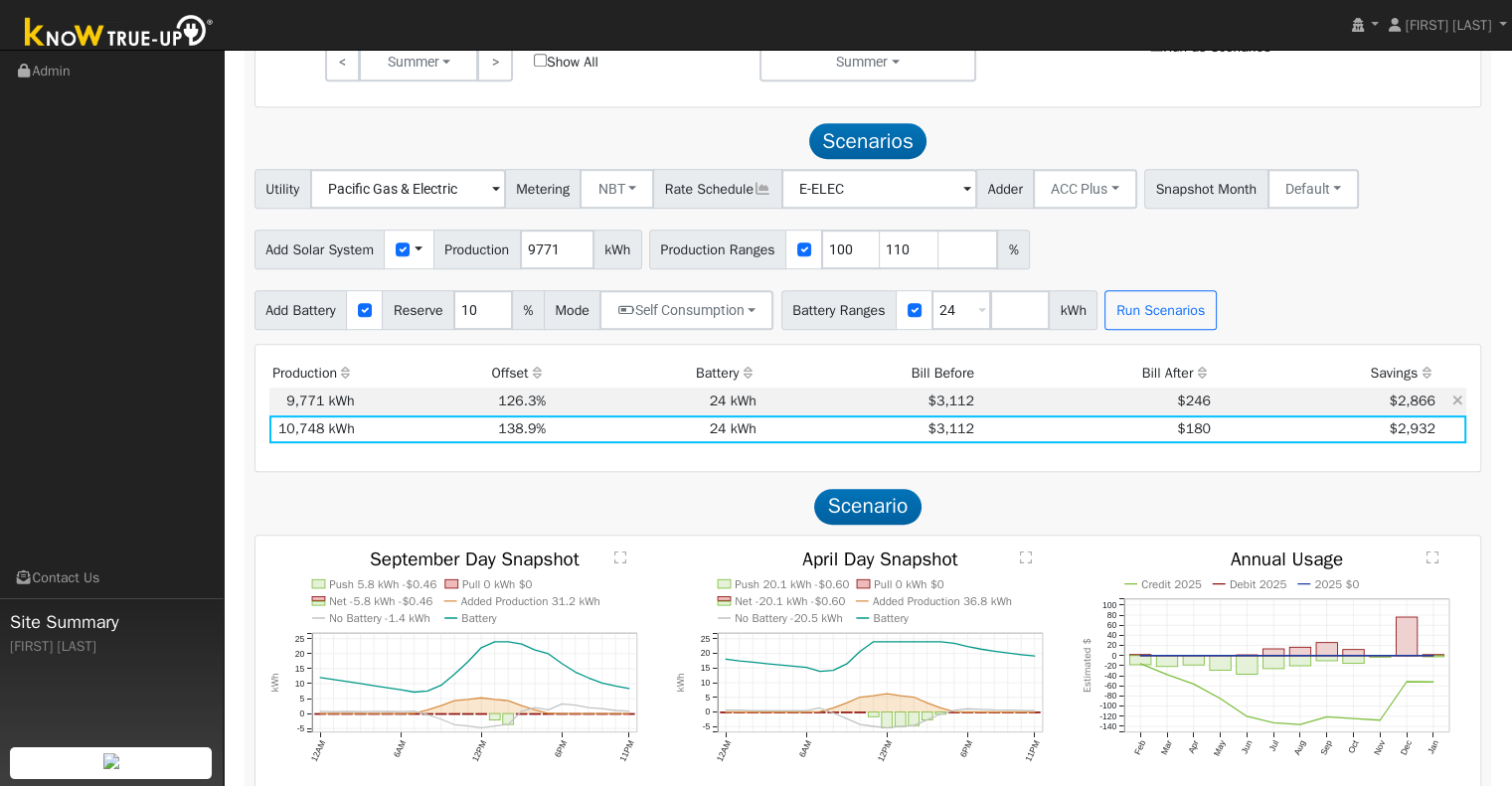 click on "$3,112" at bounding box center [868, 401] 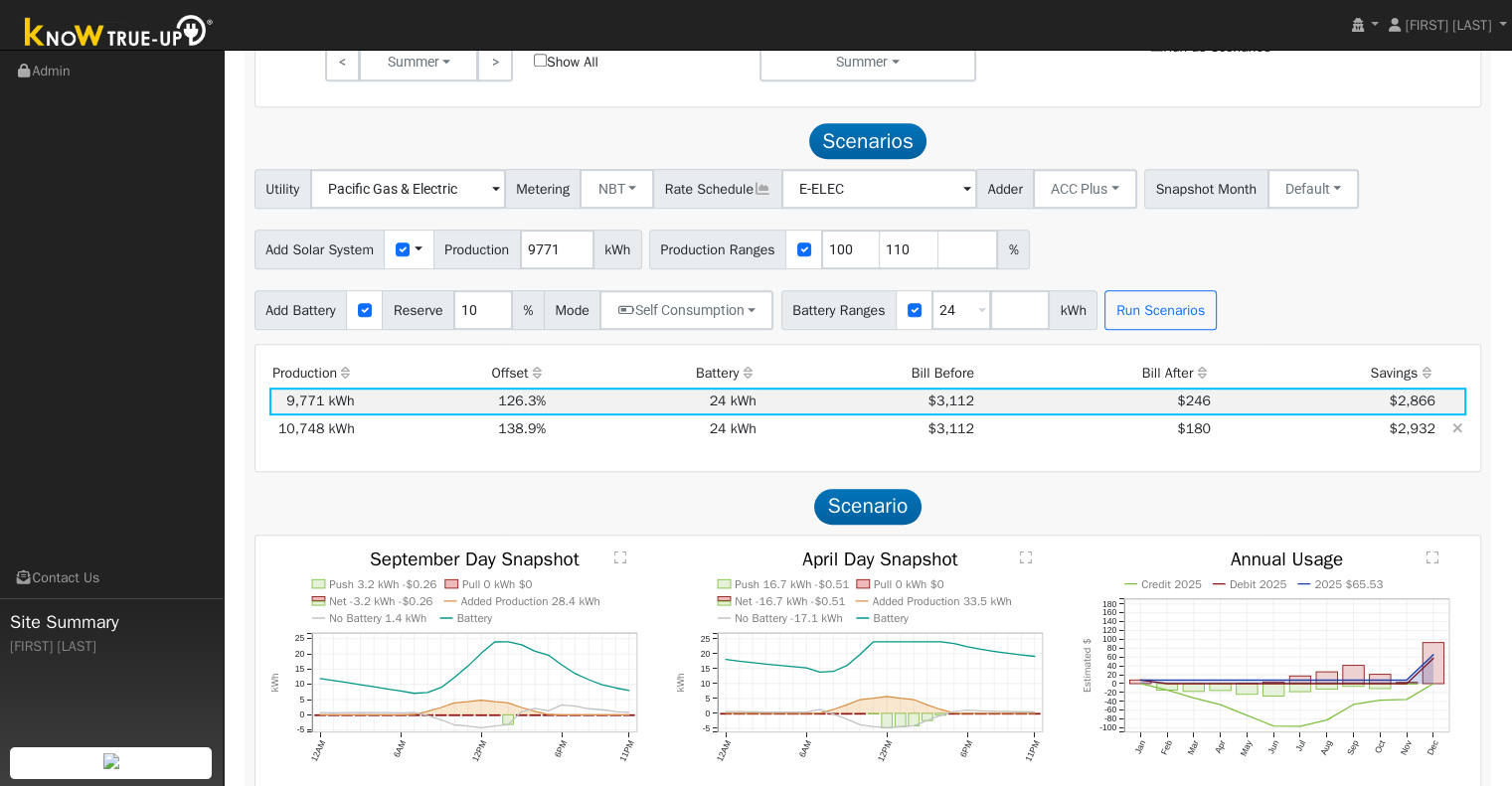 click on "$2,932" at bounding box center [1326, 429] 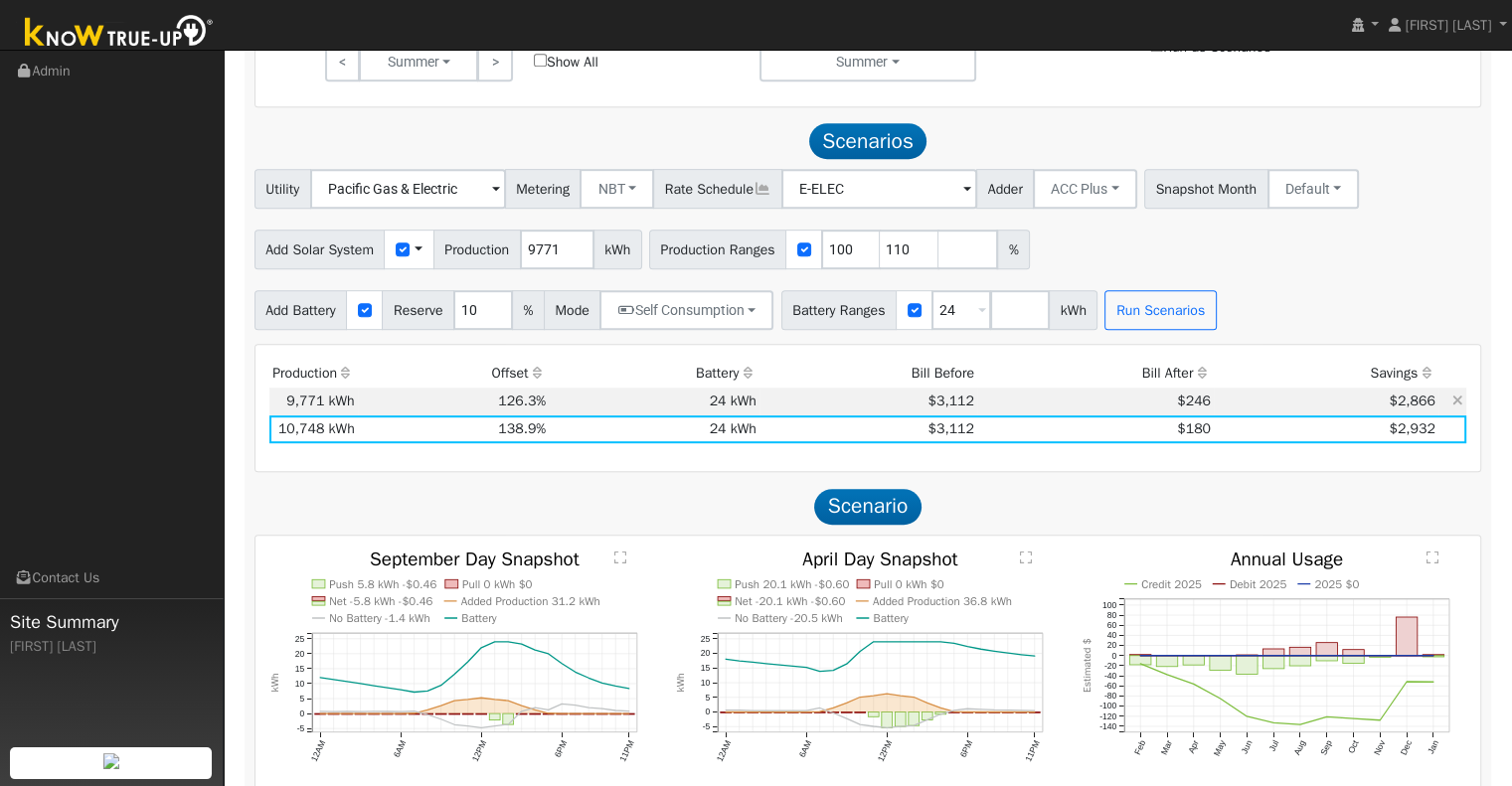 click on "$246" at bounding box center (1095, 401) 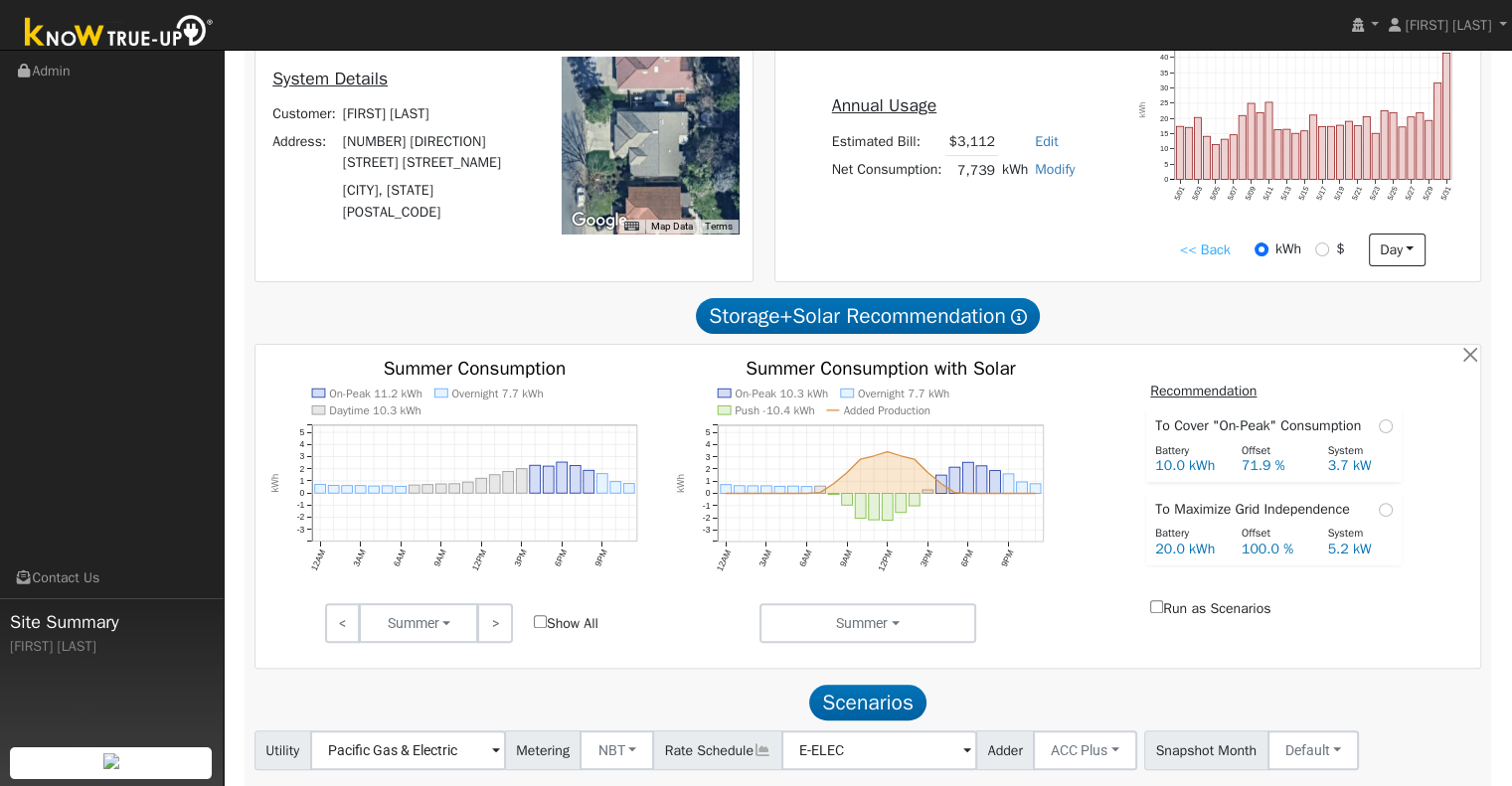 scroll, scrollTop: 443, scrollLeft: 0, axis: vertical 